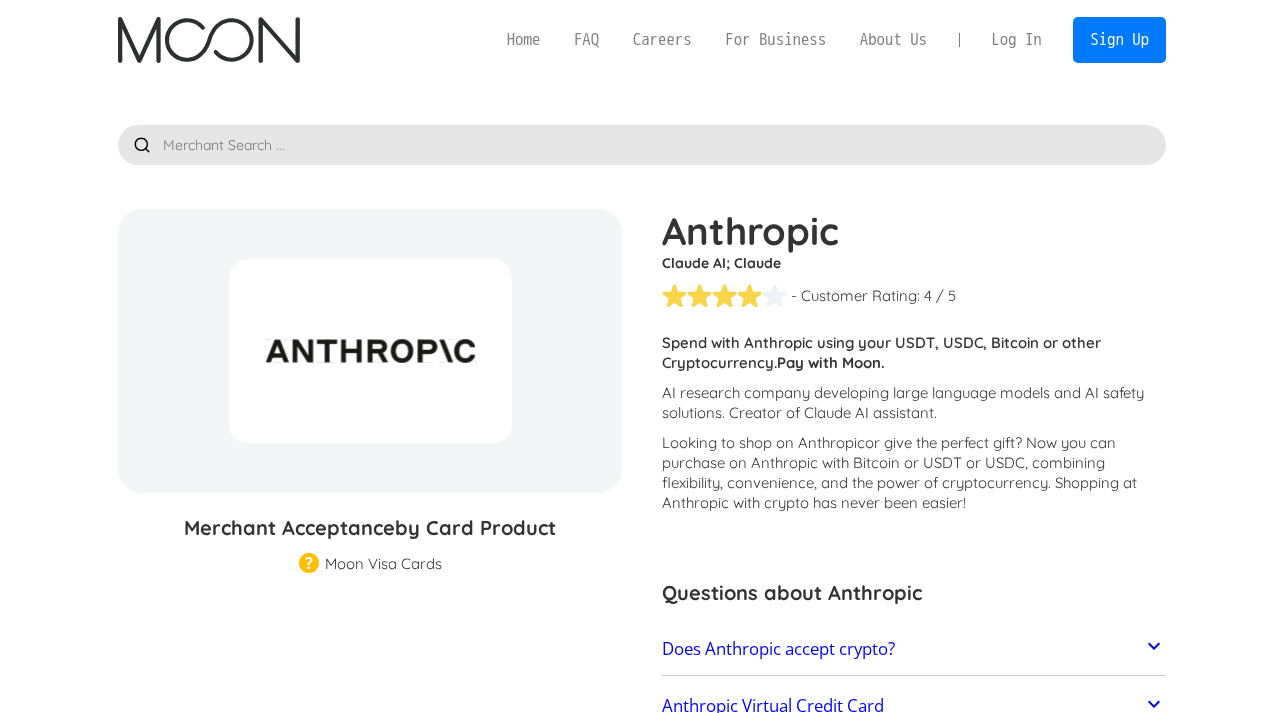 scroll, scrollTop: 0, scrollLeft: 0, axis: both 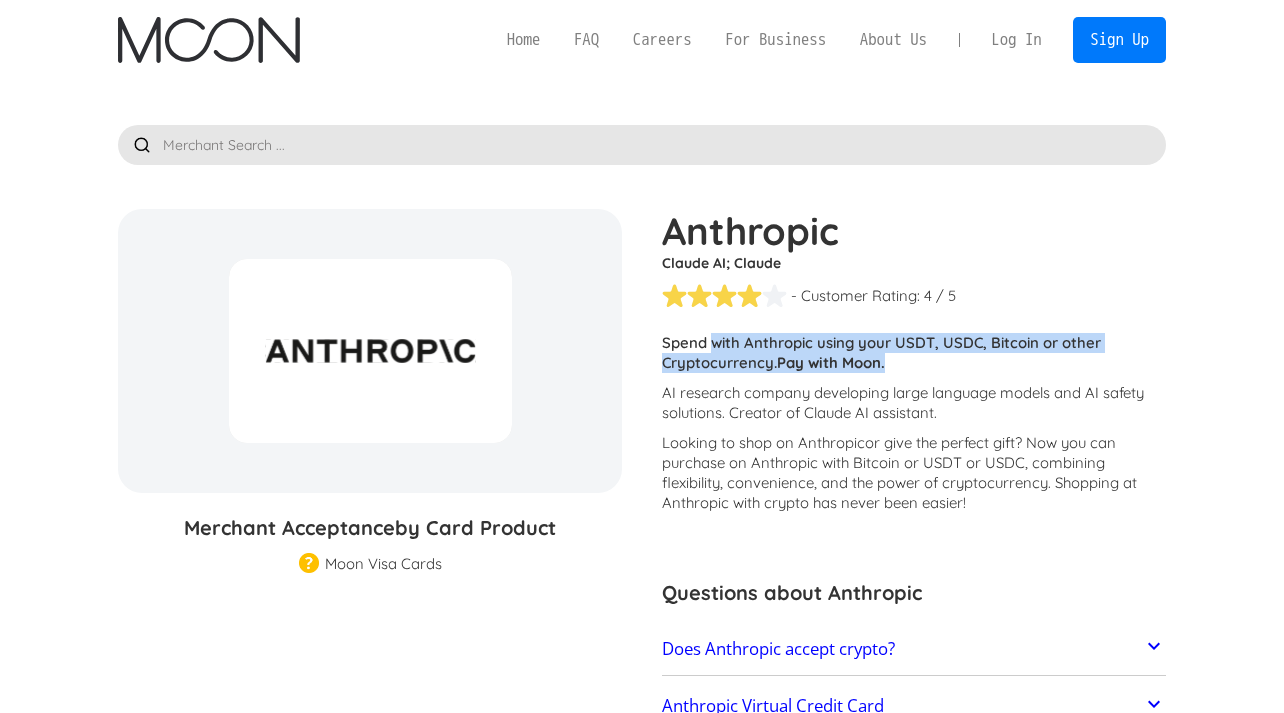 drag, startPoint x: 713, startPoint y: 341, endPoint x: 927, endPoint y: 383, distance: 218.08255 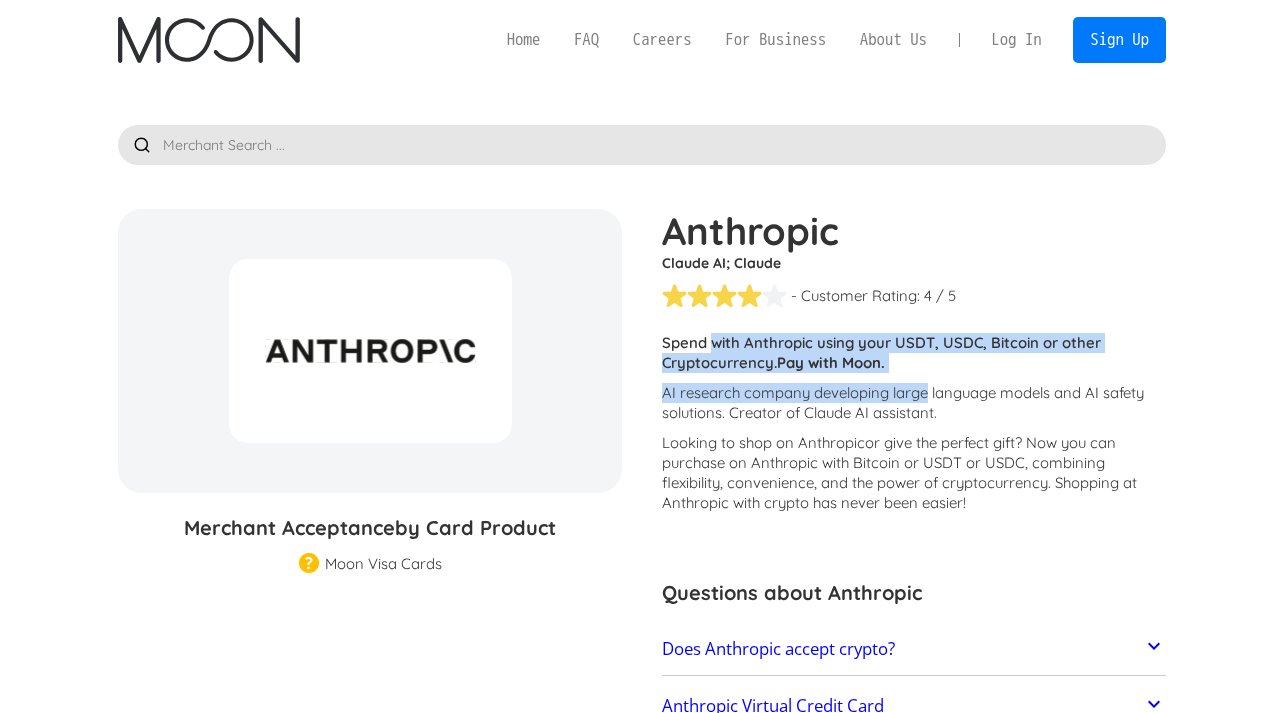click on "AI research company developing large language models and AI safety solutions. Creator of Claude AI assistant." at bounding box center (914, 403) 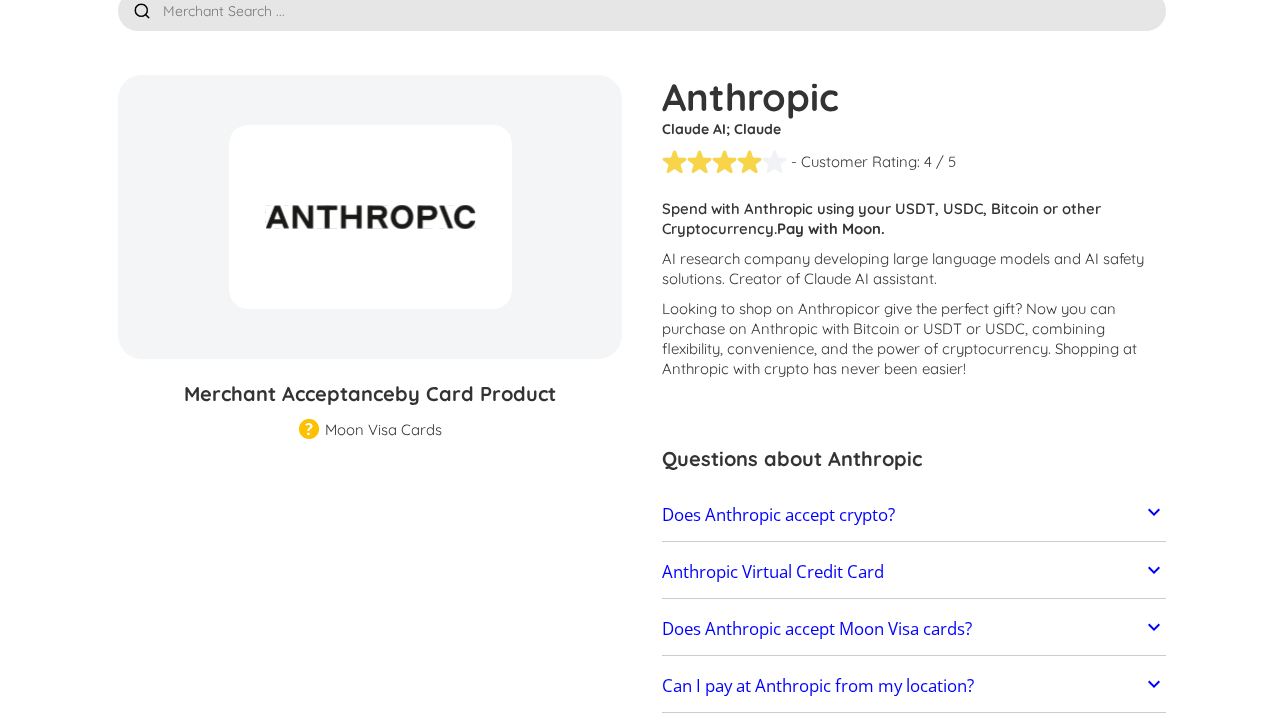 scroll, scrollTop: 143, scrollLeft: 0, axis: vertical 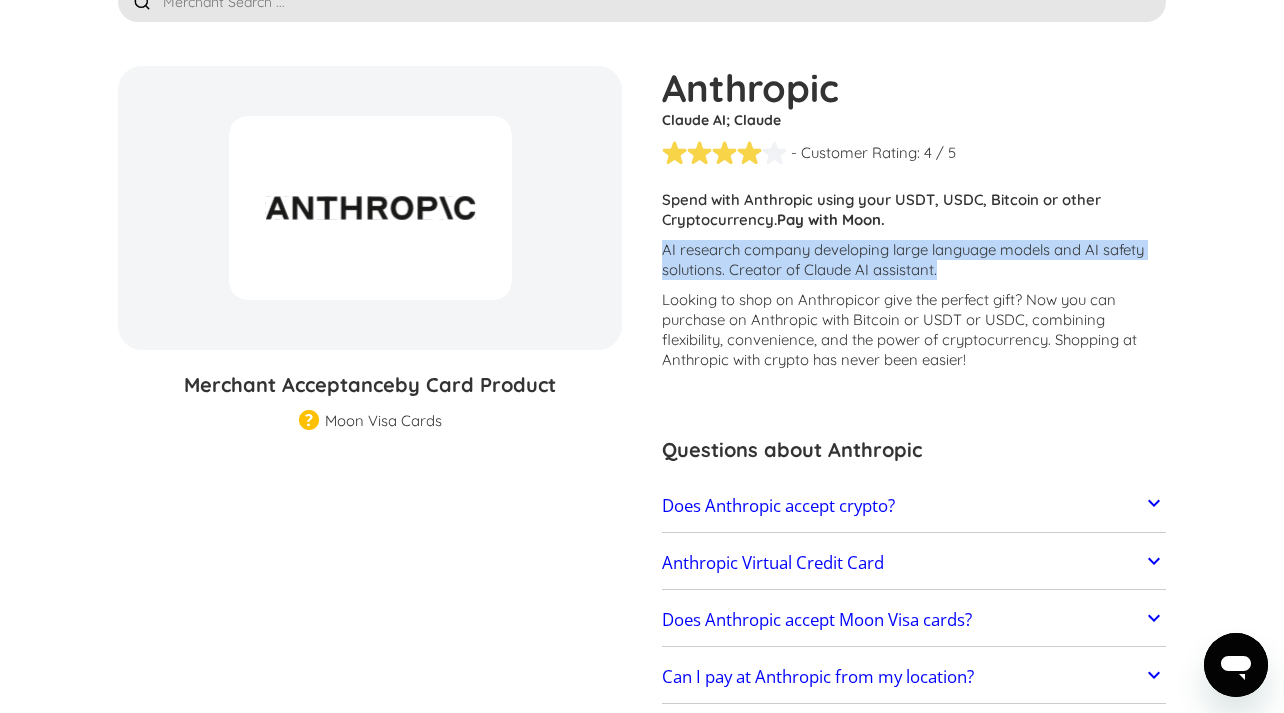 drag, startPoint x: 725, startPoint y: 247, endPoint x: 970, endPoint y: 268, distance: 245.89835 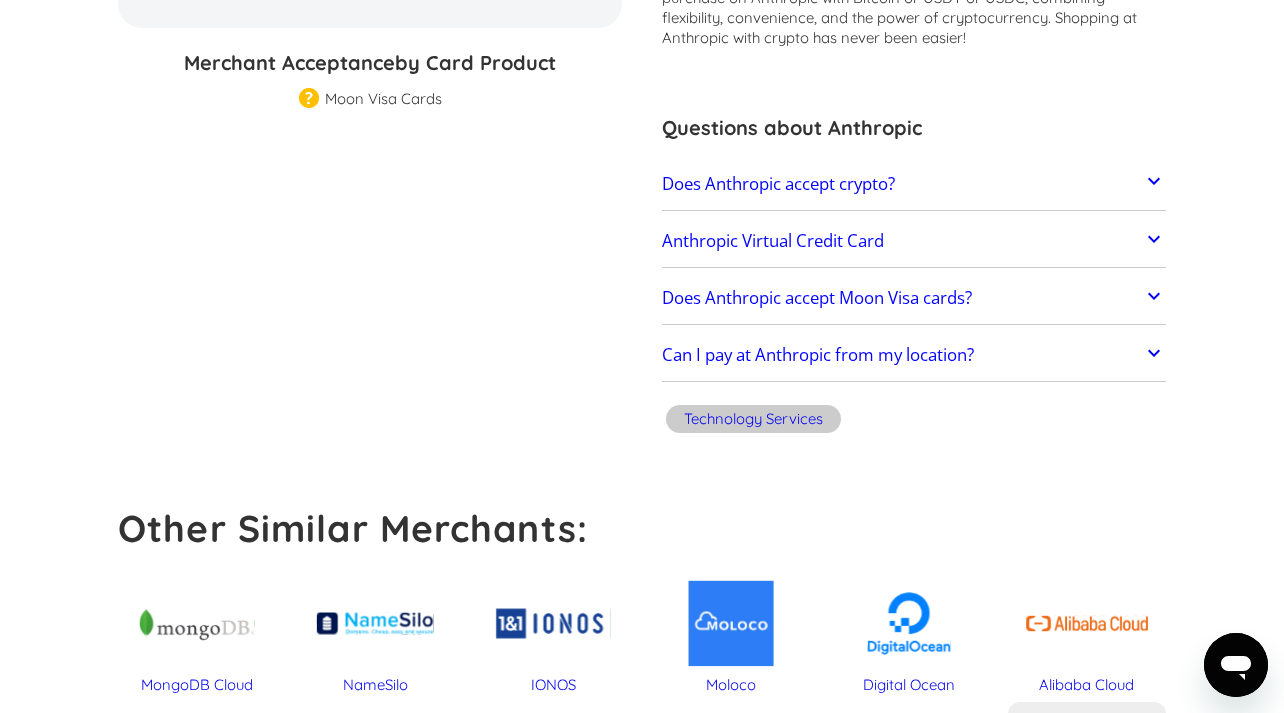 scroll, scrollTop: 516, scrollLeft: 0, axis: vertical 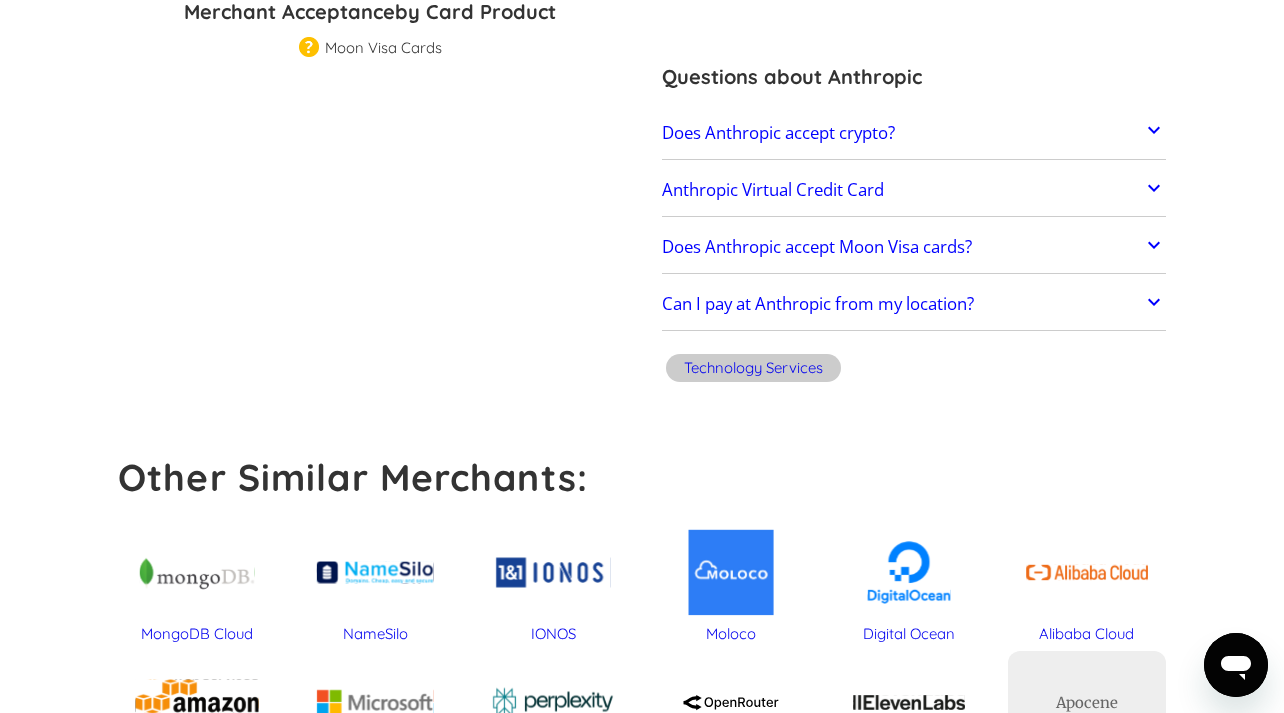 click 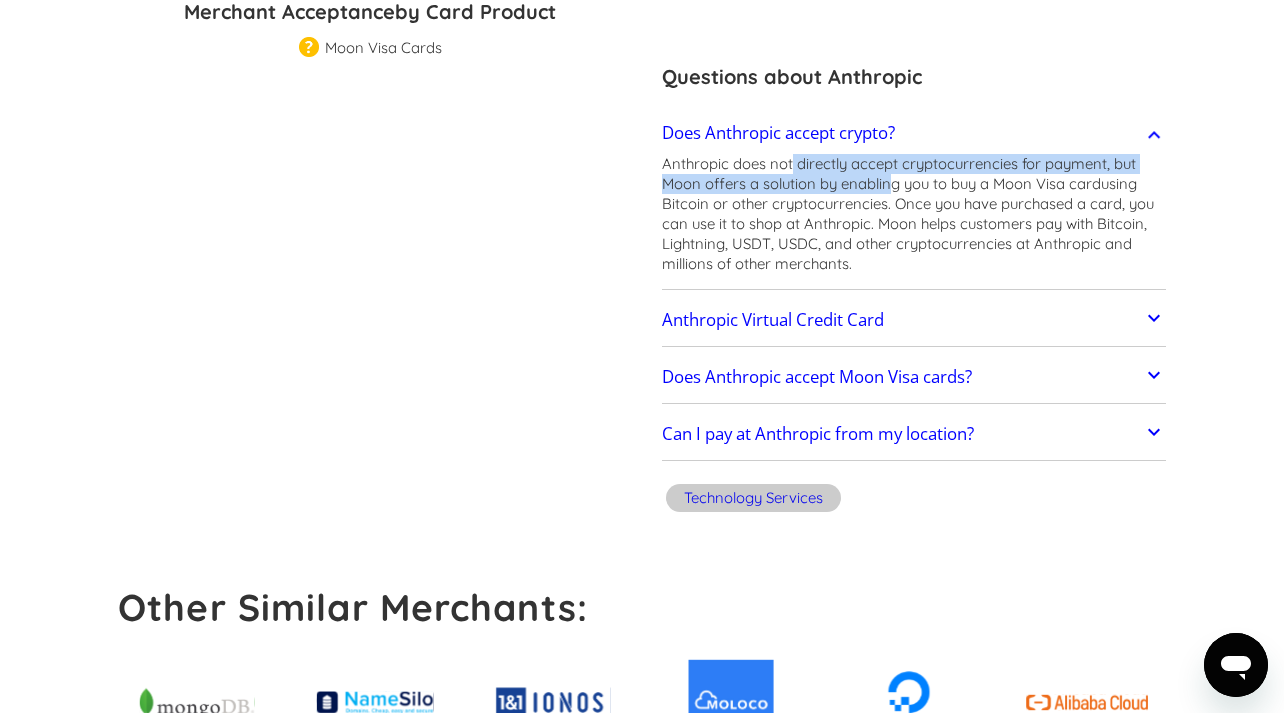 drag, startPoint x: 791, startPoint y: 160, endPoint x: 896, endPoint y: 190, distance: 109.201645 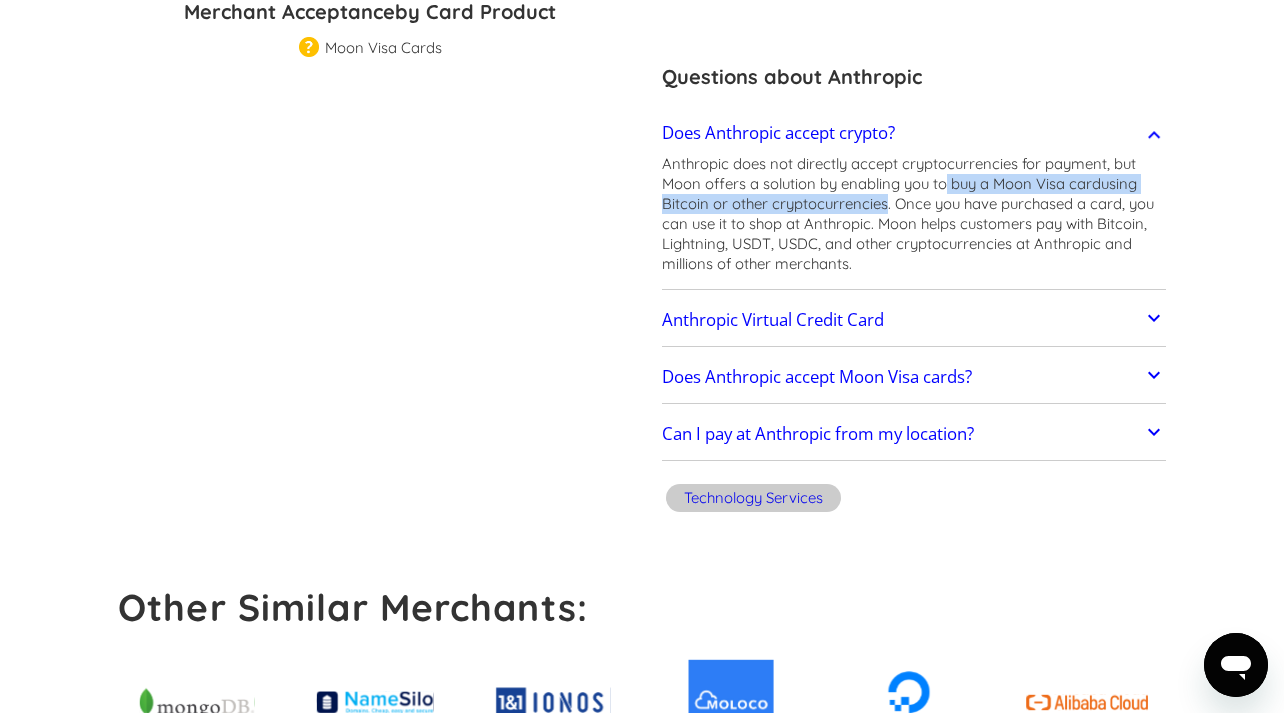drag, startPoint x: 946, startPoint y: 183, endPoint x: 883, endPoint y: 203, distance: 66.09841 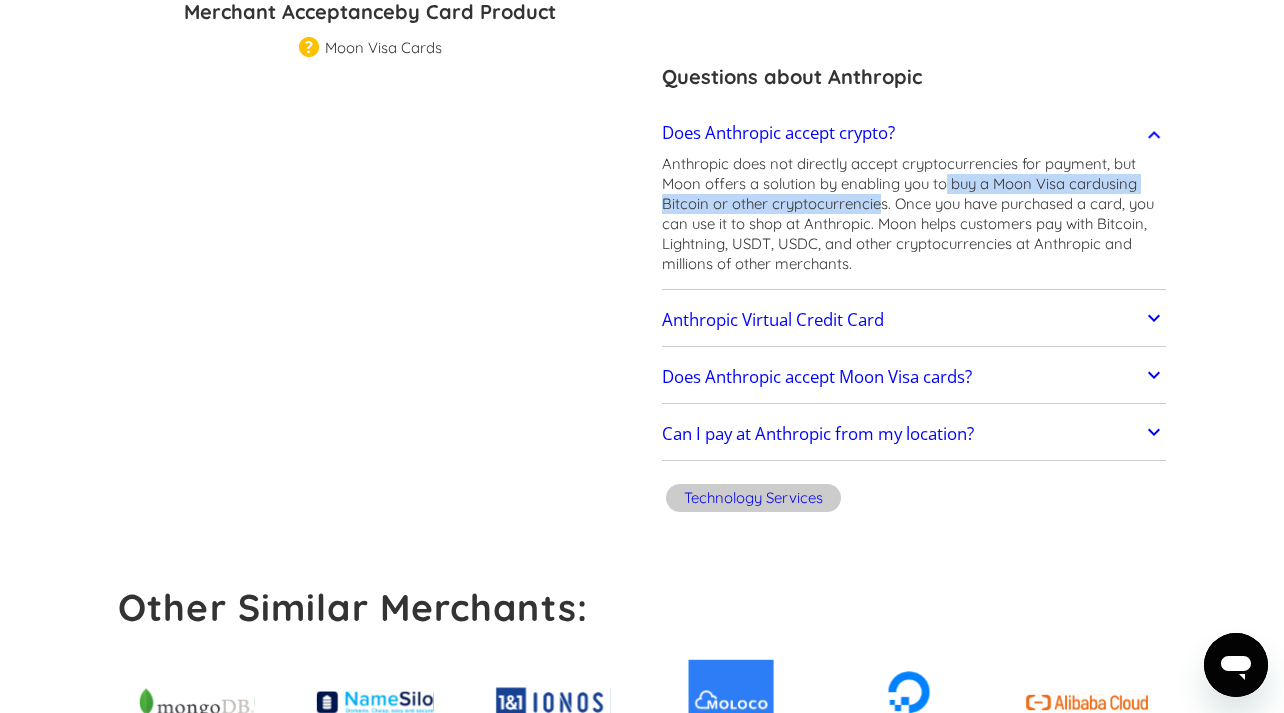 click on "Anthropic does not directly accept cryptocurrencies for payment, but Moon offers a solution by enabling you to buy a Moon Visa card  or a branded gift card  using Bitcoin or other cryptocurrencies. Once you have purchased a card, you can use it to shop at Anthropic. Moon helps customers pay with Bitcoin, Lightning, USDT, USDC, and other cryptocurrencies at Anthropic and millions of other merchants." at bounding box center [914, 214] 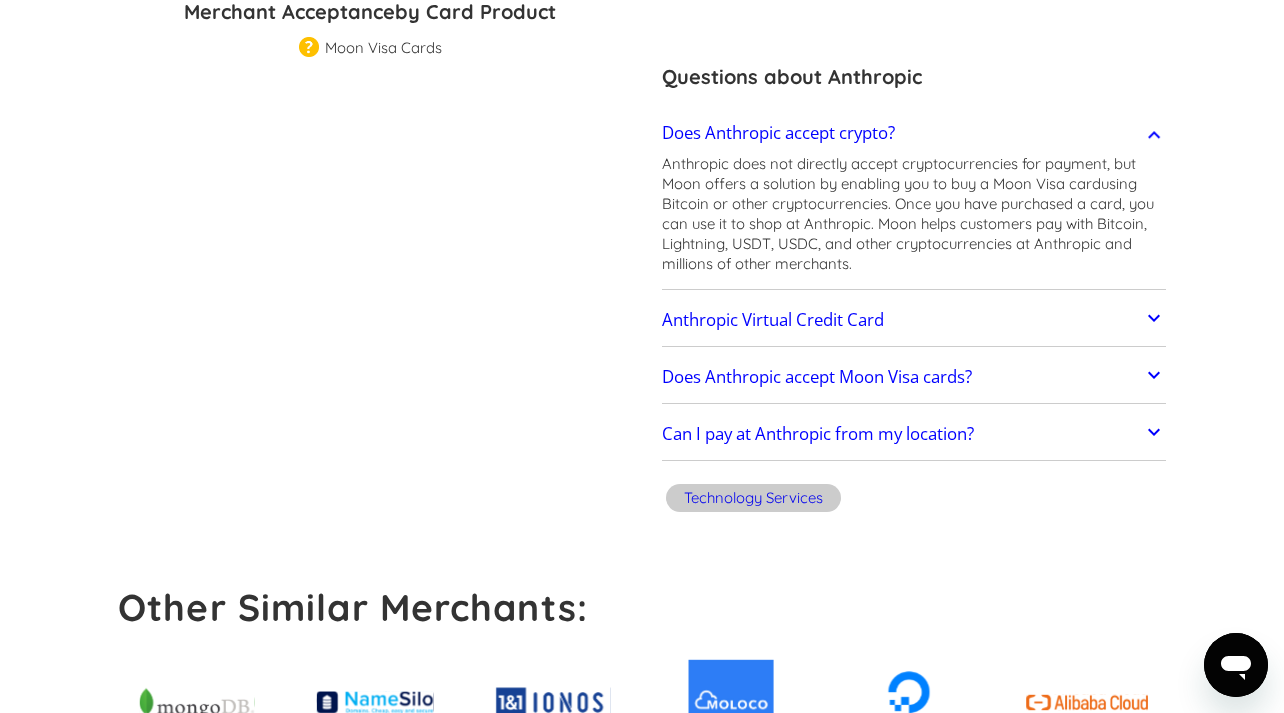 click on "Anthropic does not directly accept cryptocurrencies for payment, but Moon offers a solution by enabling you to buy a Moon Visa card  or a branded gift card  using Bitcoin or other cryptocurrencies. Once you have purchased a card, you can use it to shop at Anthropic. Moon helps customers pay with Bitcoin, Lightning, USDT, USDC, and other cryptocurrencies at Anthropic and millions of other merchants." at bounding box center (914, 214) 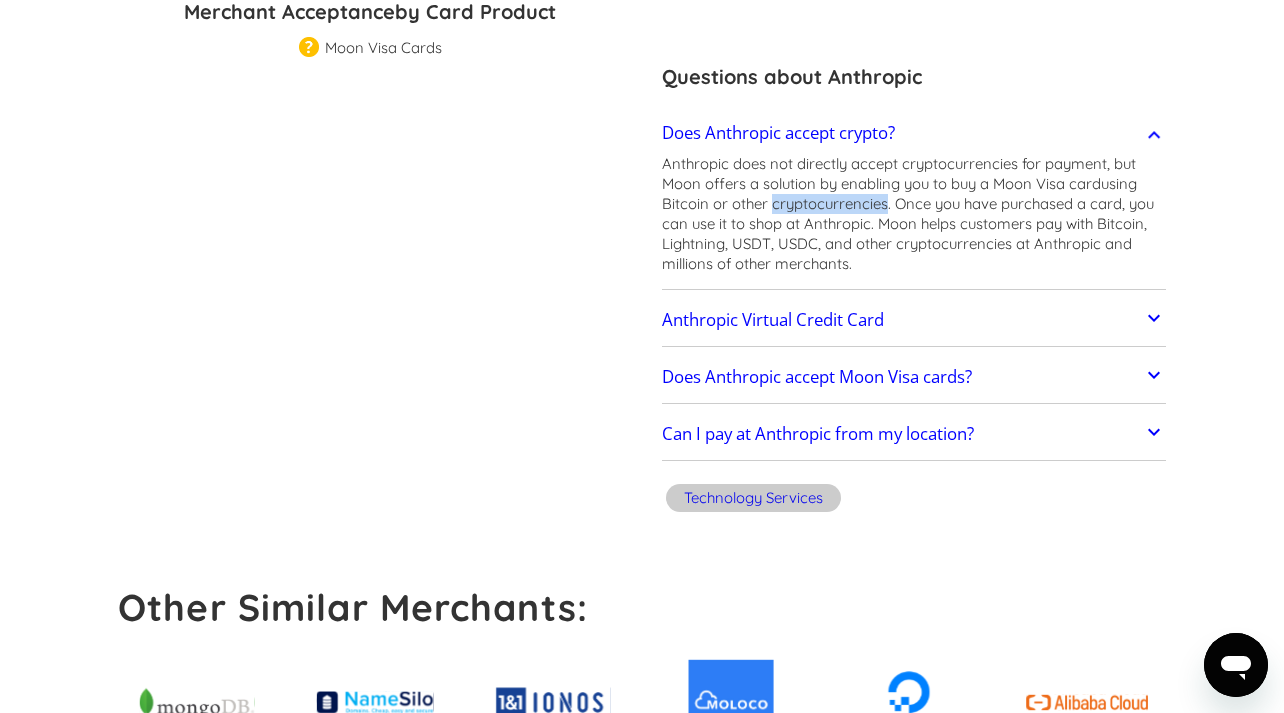 click on "Anthropic does not directly accept cryptocurrencies for payment, but Moon offers a solution by enabling you to buy a Moon Visa card  or a branded gift card  using Bitcoin or other cryptocurrencies. Once you have purchased a card, you can use it to shop at Anthropic. Moon helps customers pay with Bitcoin, Lightning, USDT, USDC, and other cryptocurrencies at Anthropic and millions of other merchants." at bounding box center [914, 214] 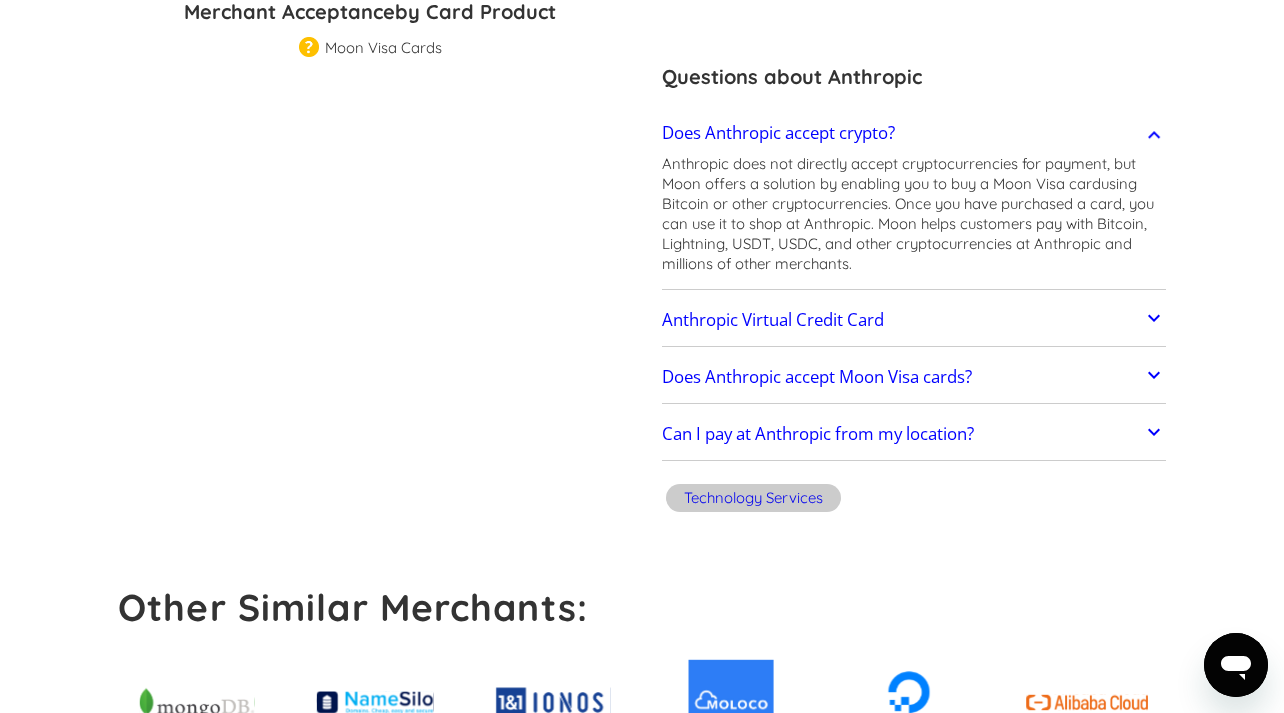click on "Anthropic does not directly accept cryptocurrencies for payment, but Moon offers a solution by enabling you to buy a Moon Visa card  or a branded gift card  using Bitcoin or other cryptocurrencies. Once you have purchased a card, you can use it to shop at Anthropic. Moon helps customers pay with Bitcoin, Lightning, USDT, USDC, and other cryptocurrencies at Anthropic and millions of other merchants." at bounding box center (914, 214) 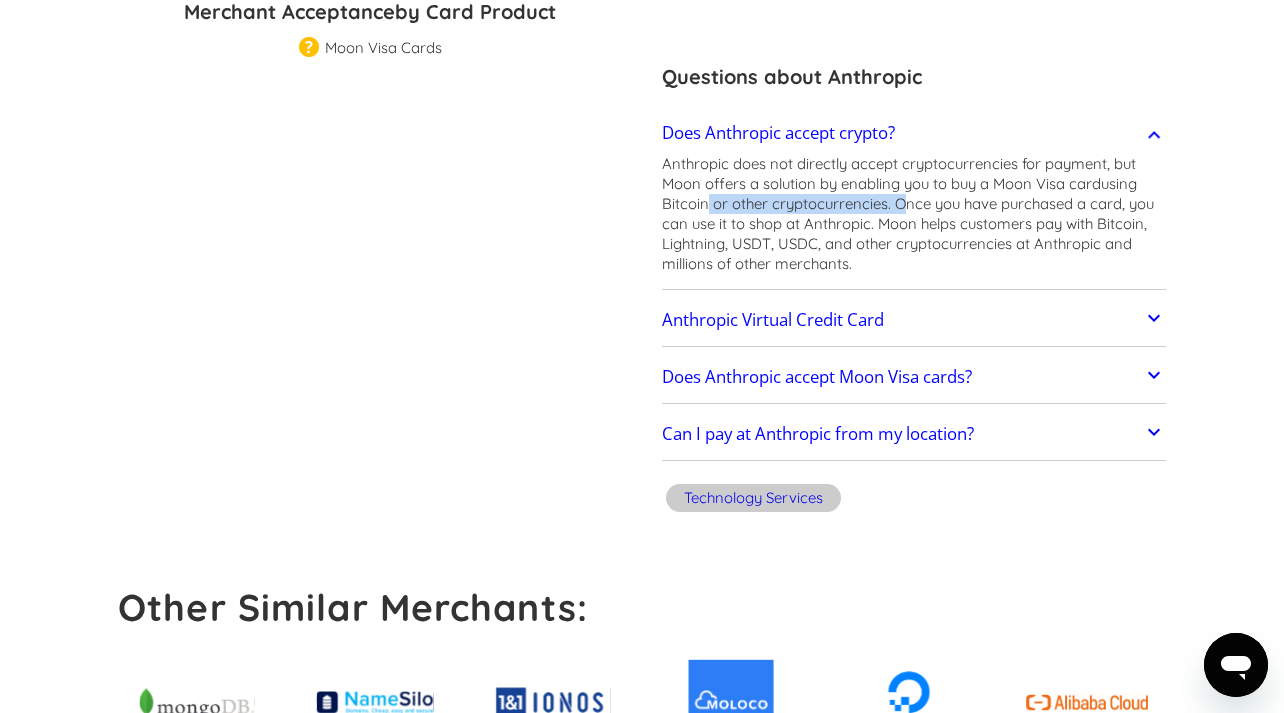 drag, startPoint x: 706, startPoint y: 204, endPoint x: 904, endPoint y: 204, distance: 198 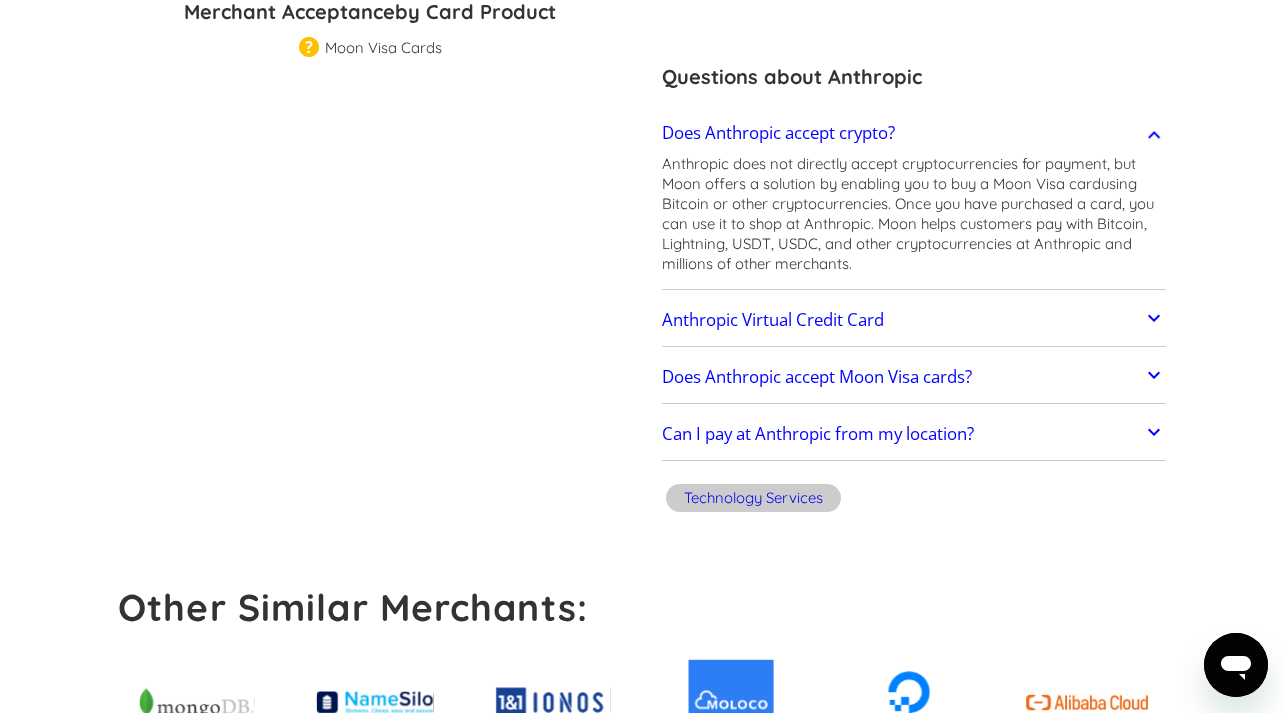 click on "Anthropic does not directly accept cryptocurrencies for payment, but Moon offers a solution by enabling you to buy a Moon Visa card  or a branded gift card  using Bitcoin or other cryptocurrencies. Once you have purchased a card, you can use it to shop at Anthropic. Moon helps customers pay with Bitcoin, Lightning, USDT, USDC, and other cryptocurrencies at Anthropic and millions of other merchants." at bounding box center (914, 214) 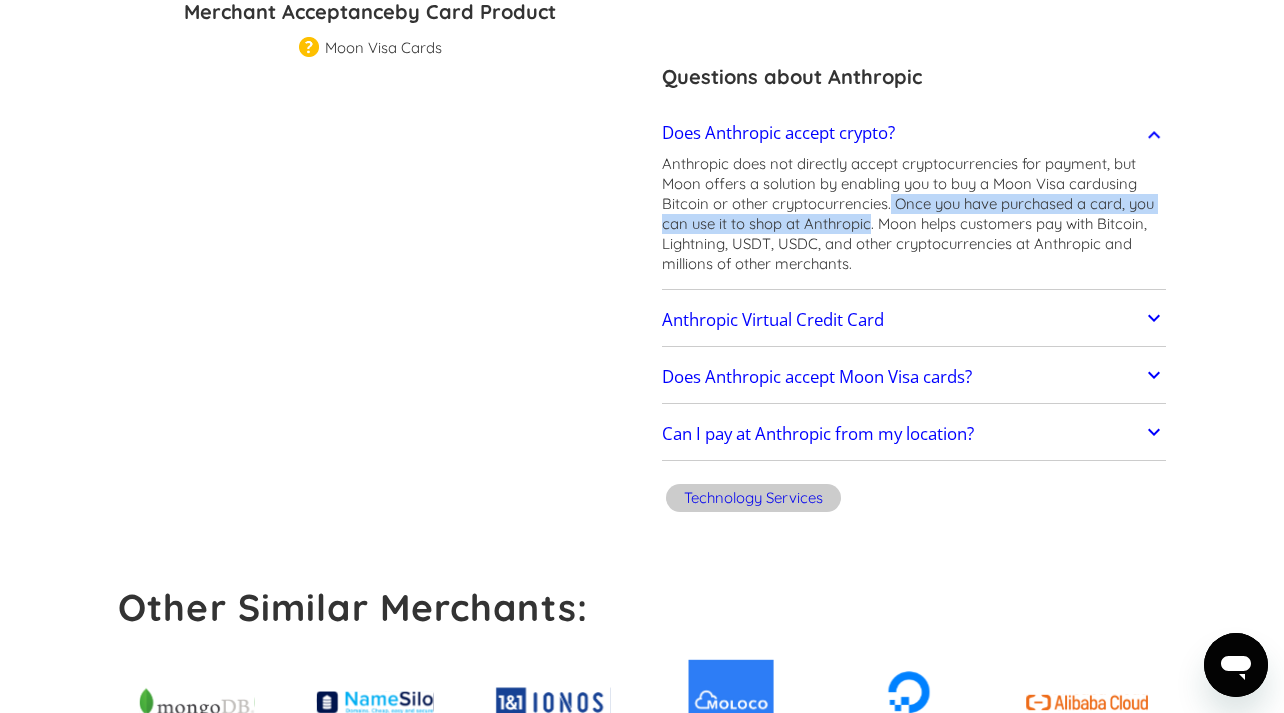drag, startPoint x: 891, startPoint y: 201, endPoint x: 869, endPoint y: 228, distance: 34.828148 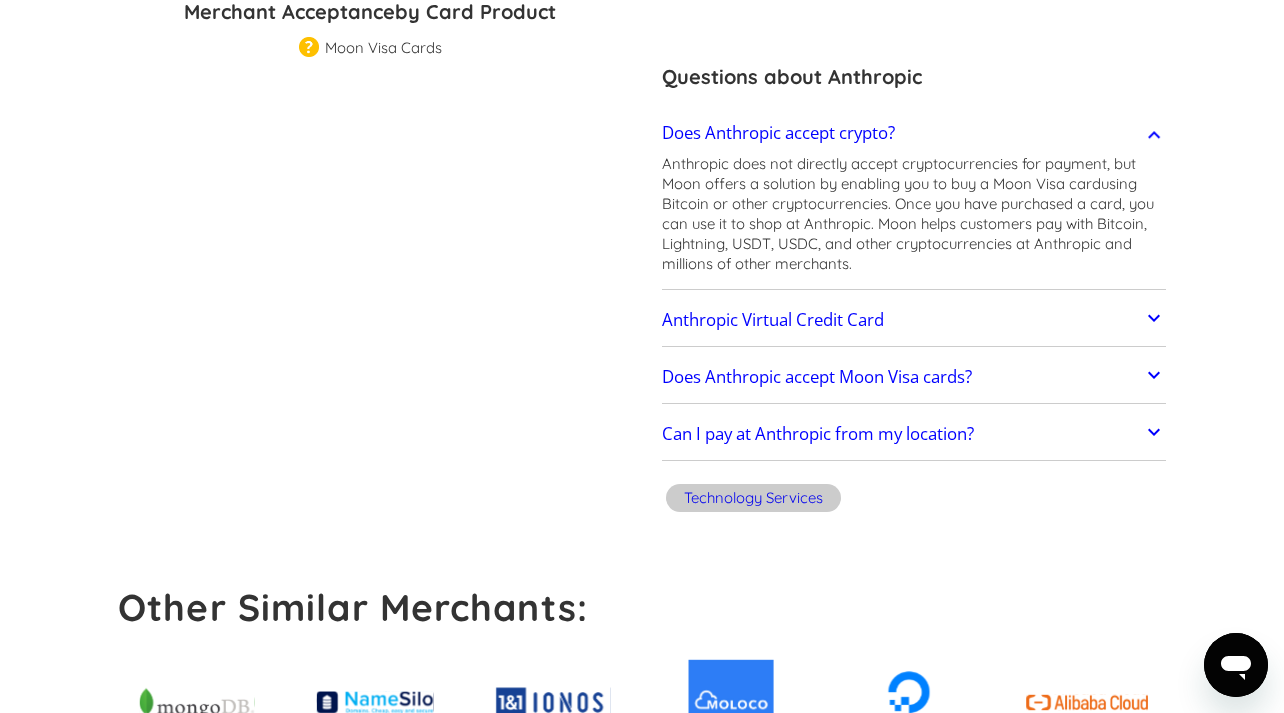 click on "Anthropic does not directly accept cryptocurrencies for payment, but Moon offers a solution by enabling you to buy a Moon Visa card  or a branded gift card  using Bitcoin or other cryptocurrencies. Once you have purchased a card, you can use it to shop at Anthropic. Moon helps customers pay with Bitcoin, Lightning, USDT, USDC, and other cryptocurrencies at Anthropic and millions of other merchants." at bounding box center (914, 214) 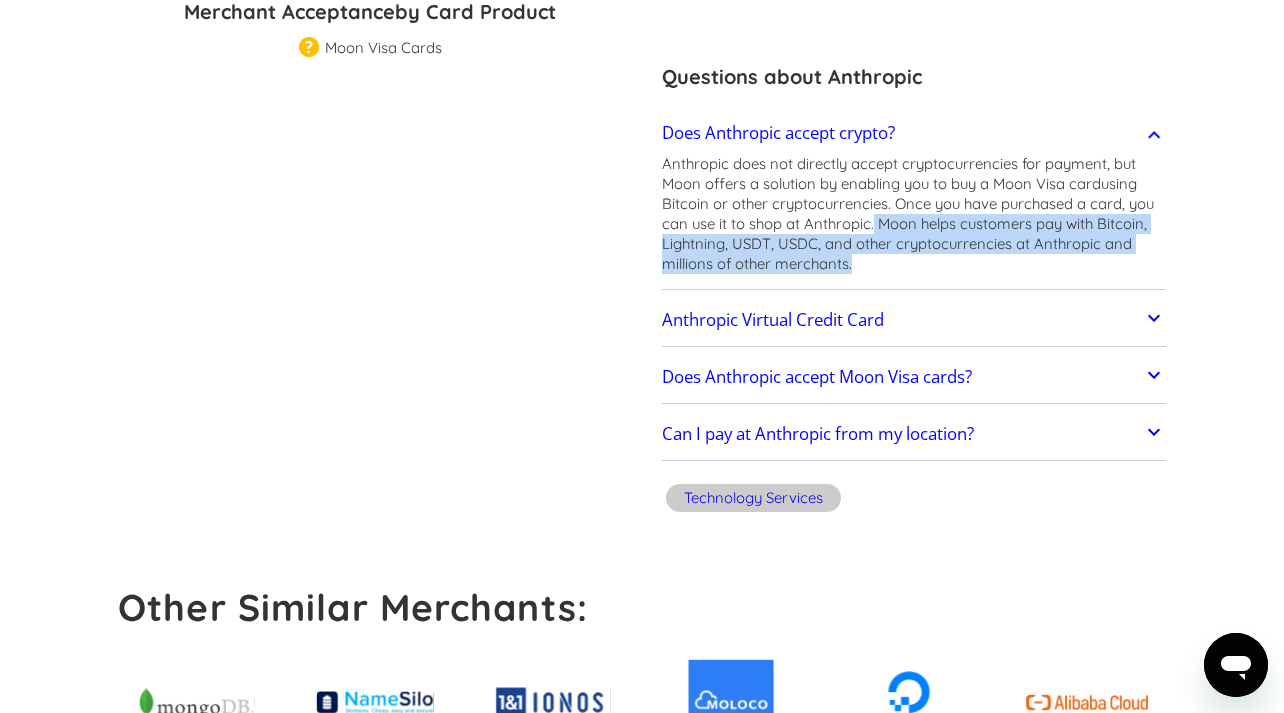 drag, startPoint x: 875, startPoint y: 223, endPoint x: 892, endPoint y: 256, distance: 37.12142 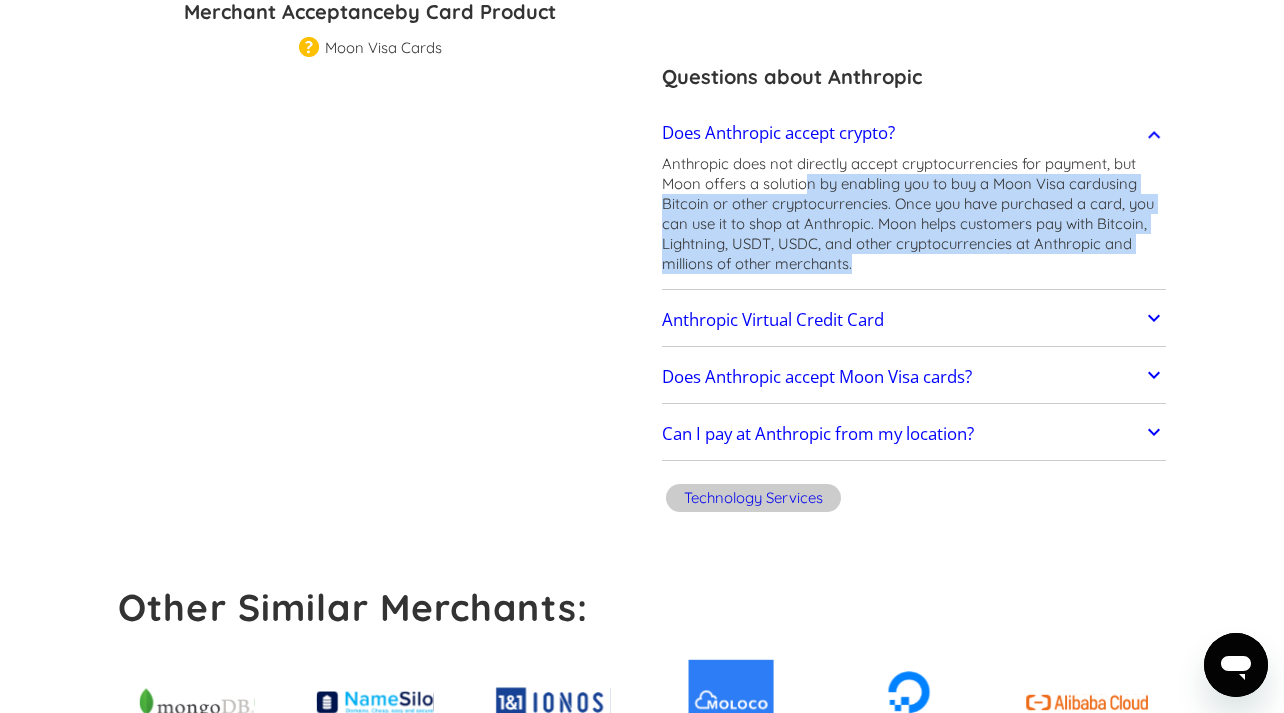 drag, startPoint x: 815, startPoint y: 175, endPoint x: 1033, endPoint y: 268, distance: 237.00844 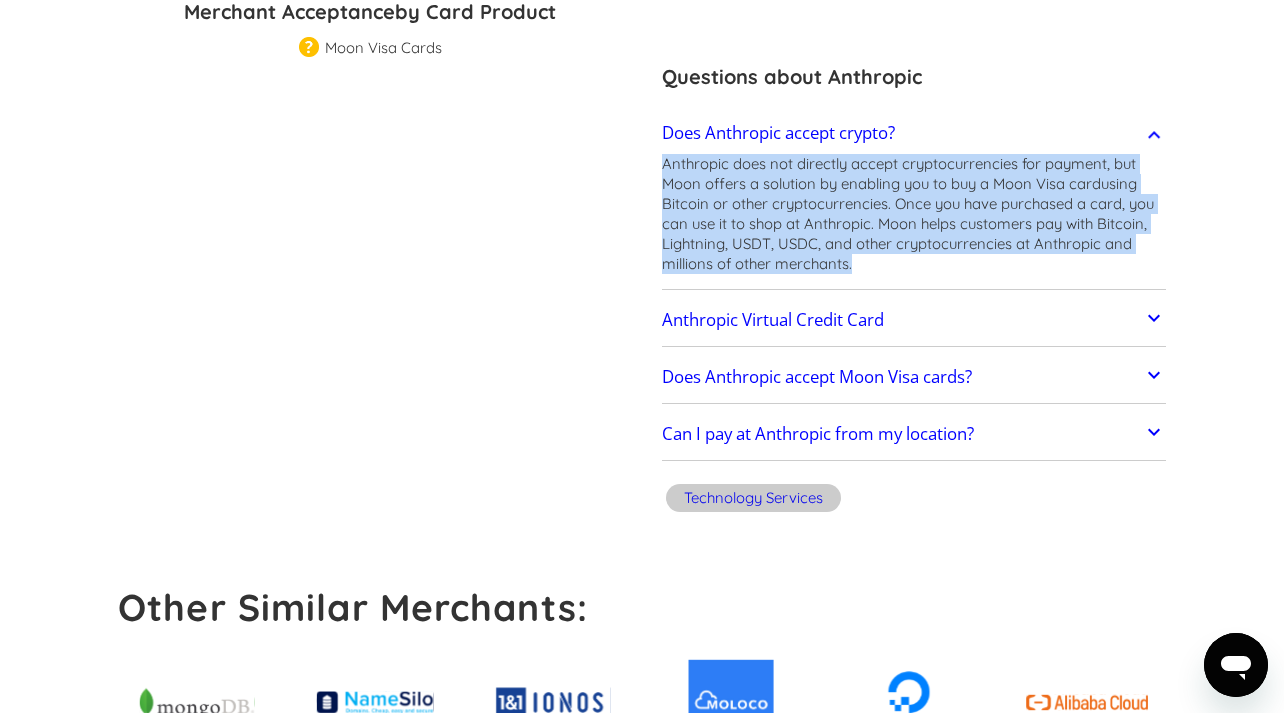 drag, startPoint x: 660, startPoint y: 163, endPoint x: 948, endPoint y: 264, distance: 305.19666 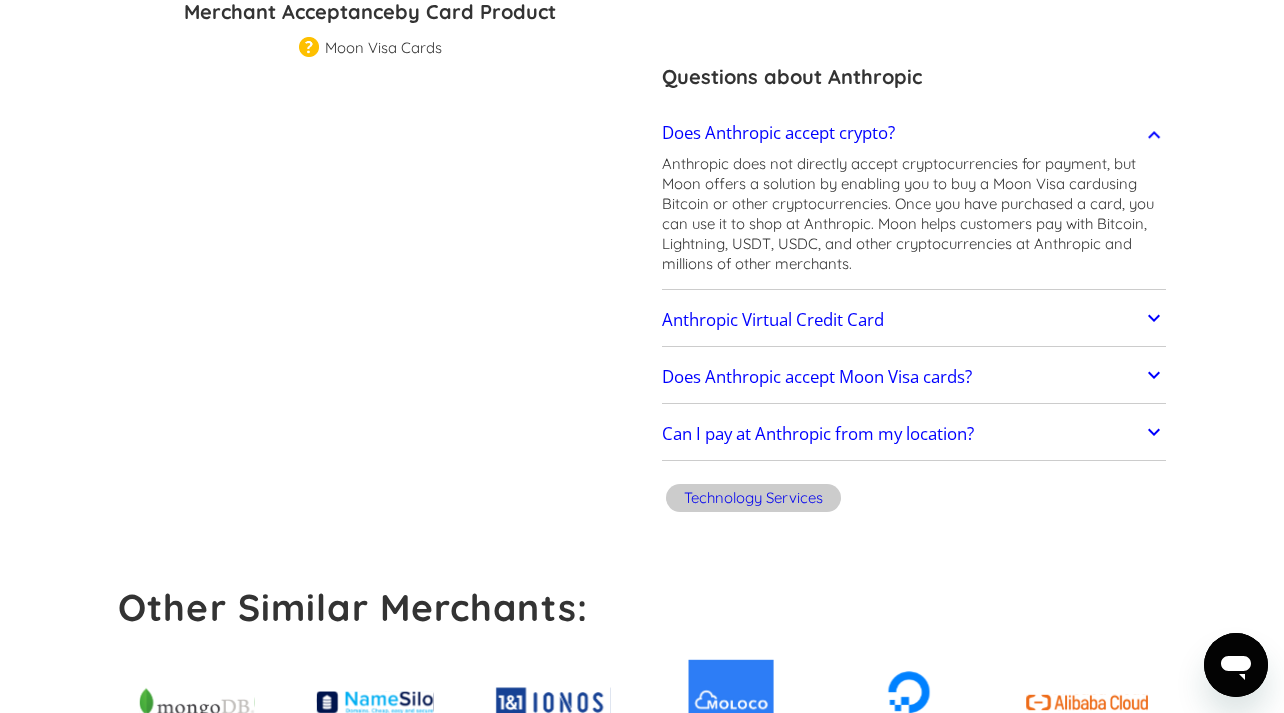 click on "Does Anthropic accept Moon Visa cards?" at bounding box center [914, 377] 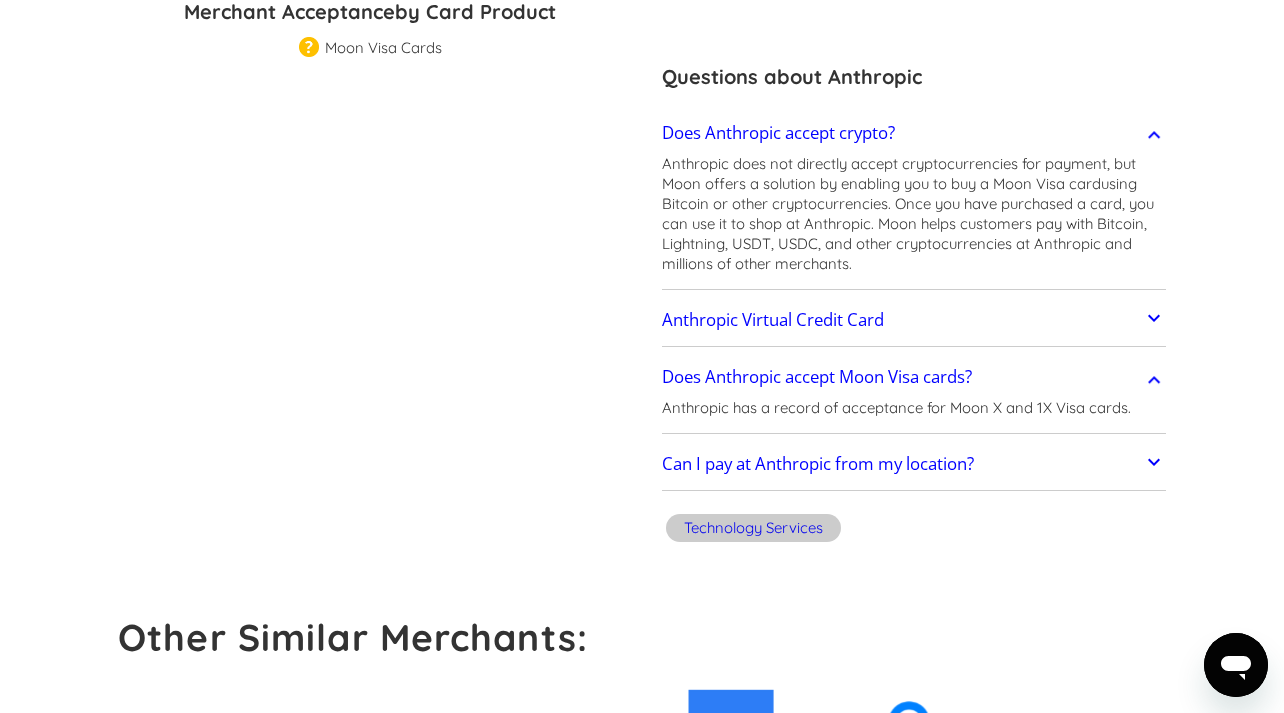 click on "Does Anthropic accept Moon Visa cards?" at bounding box center (914, 377) 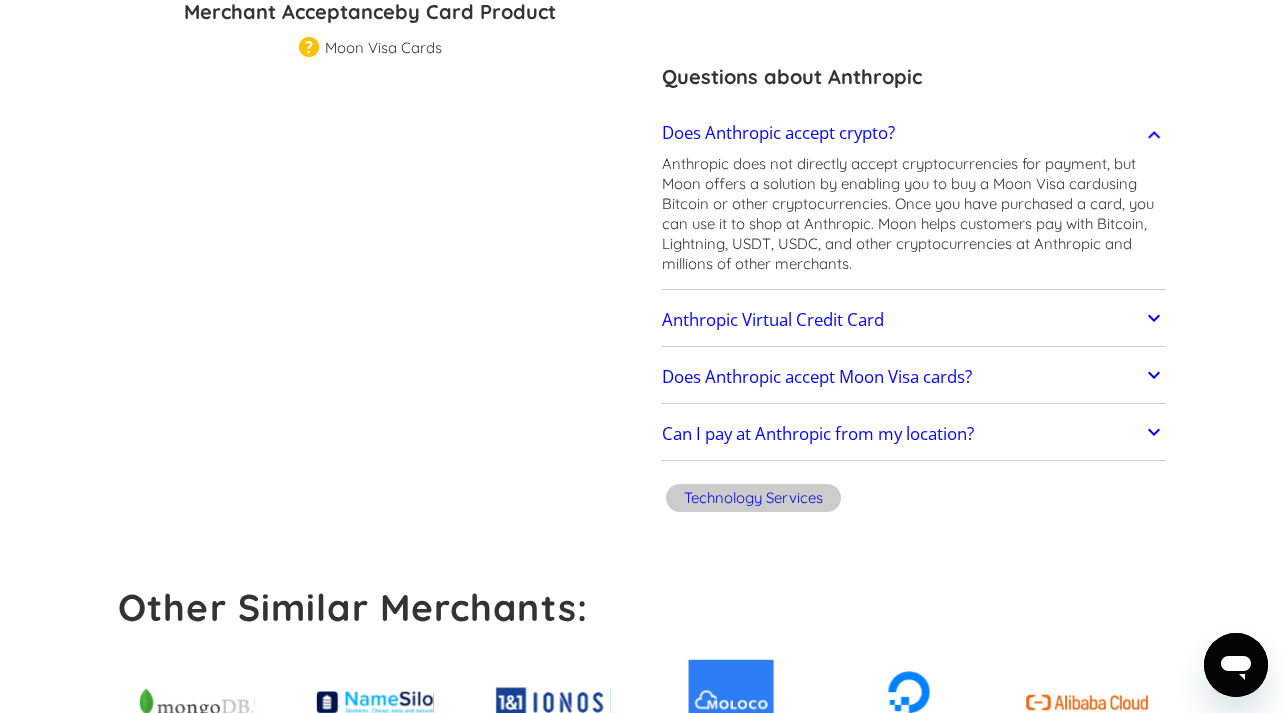 click on "Anthropic Virtual Credit Card" at bounding box center [914, 320] 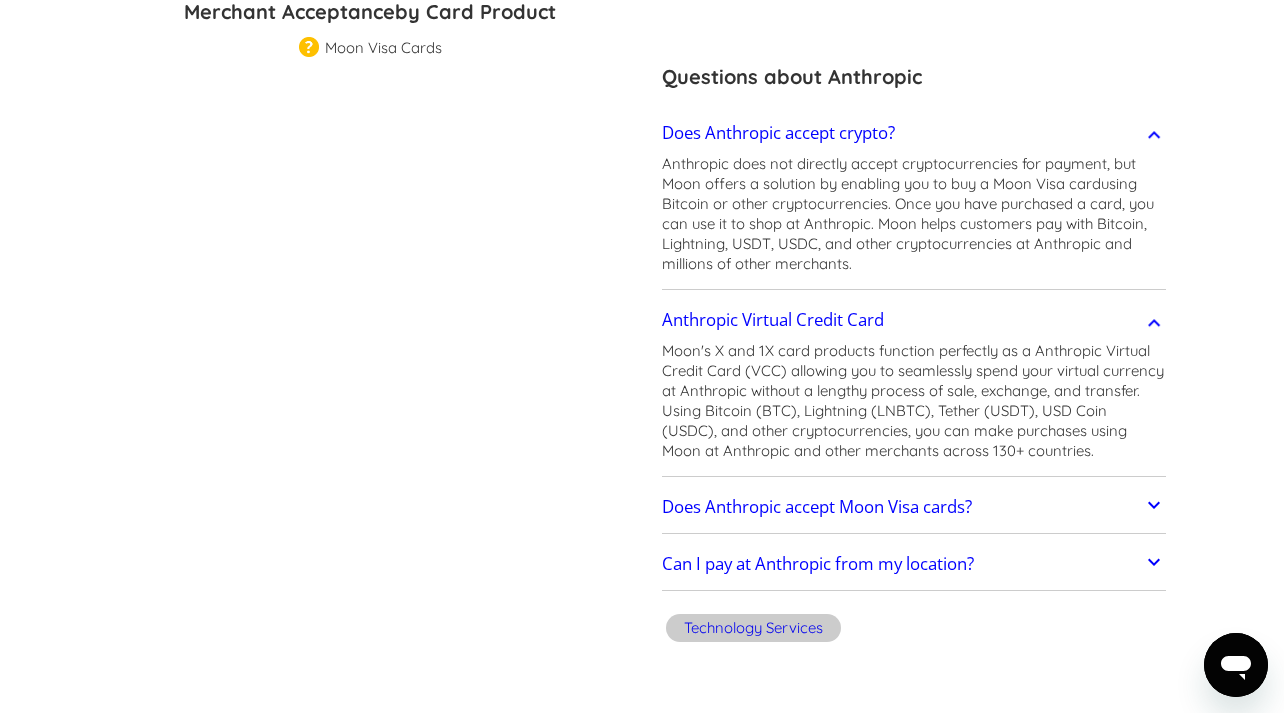 click on "Anthropic Virtual Credit Card" at bounding box center [914, 320] 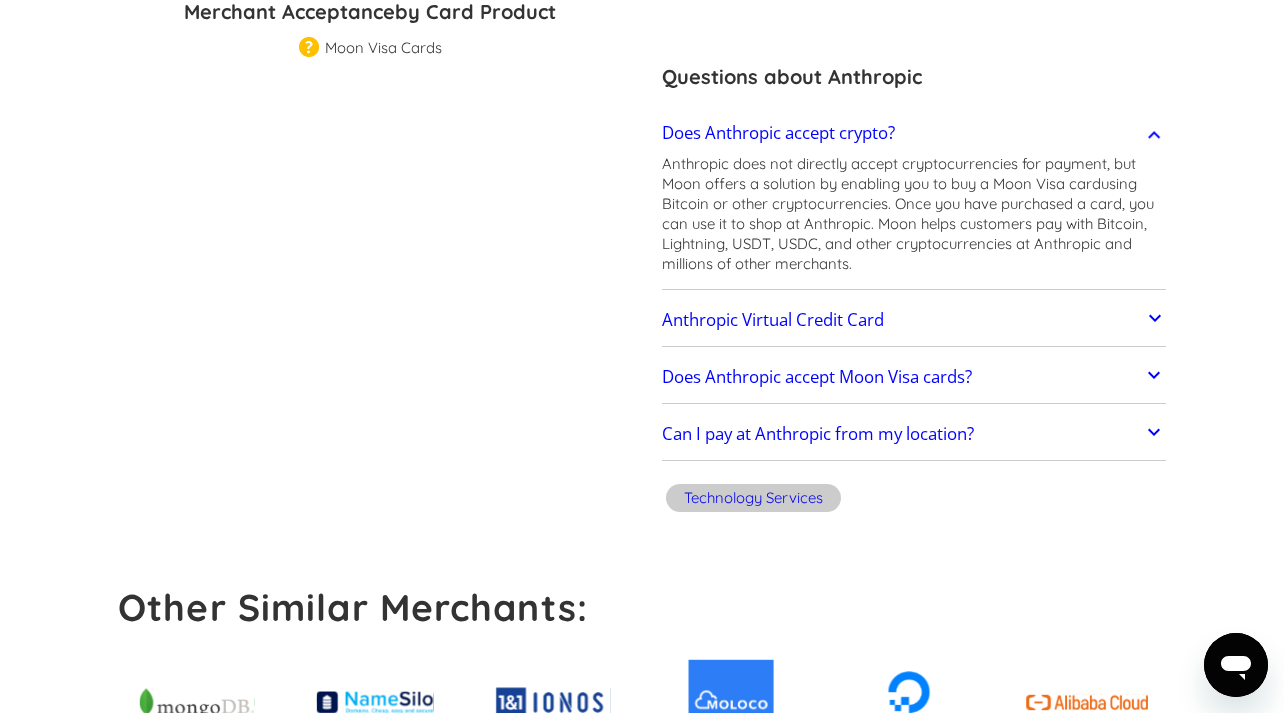 click on "Does Anthropic accept Moon Visa cards?" at bounding box center (914, 377) 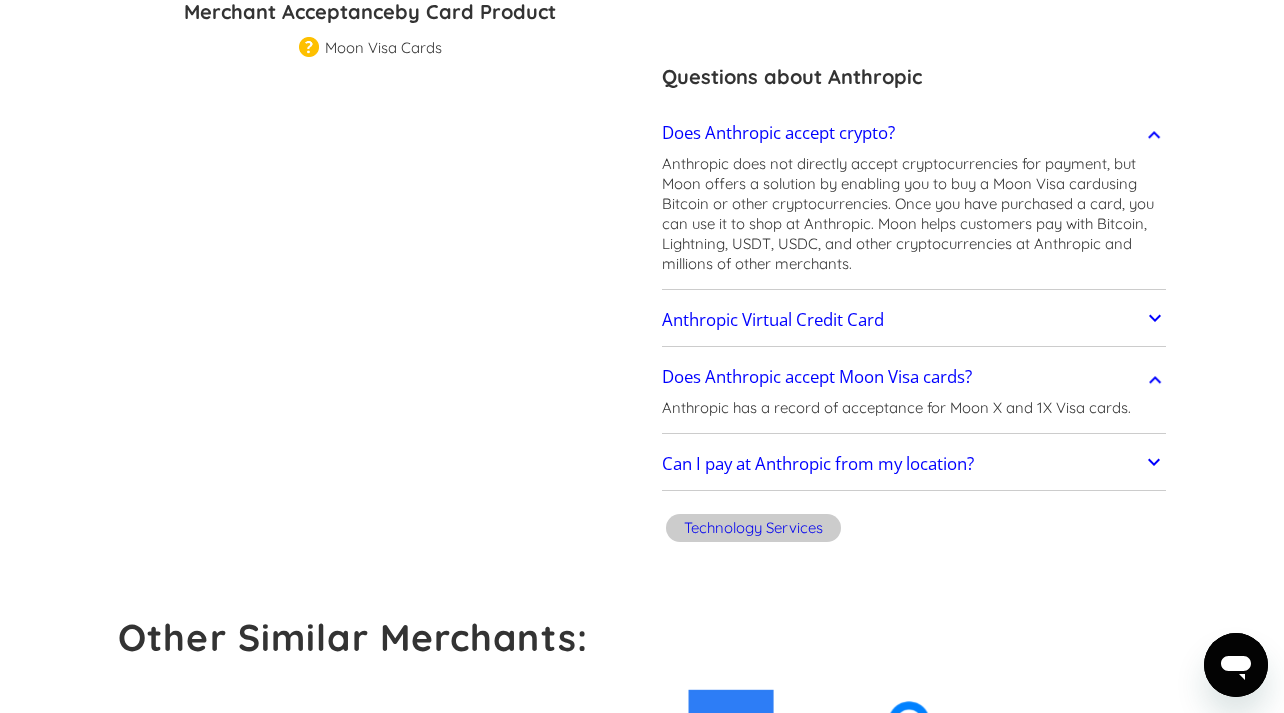 click on "Does Anthropic accept Moon Visa cards?" at bounding box center (914, 377) 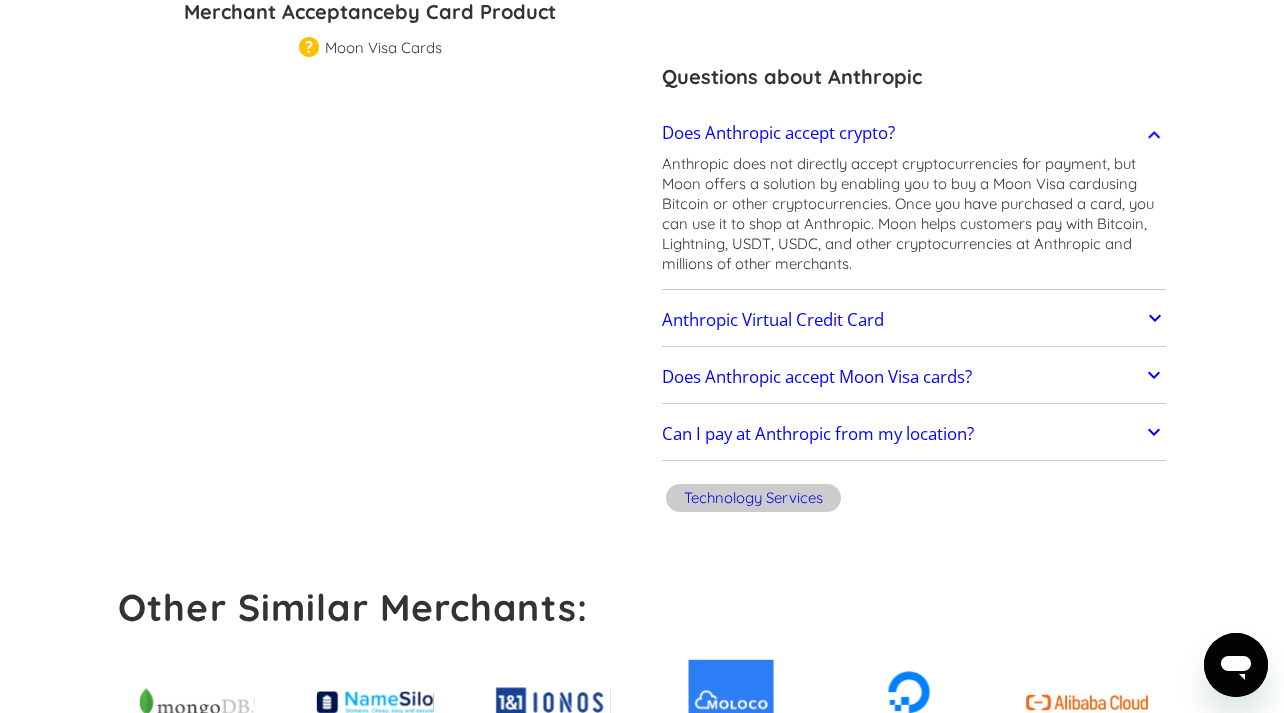 click on "Can I pay at Anthropic from my location?" at bounding box center (914, 435) 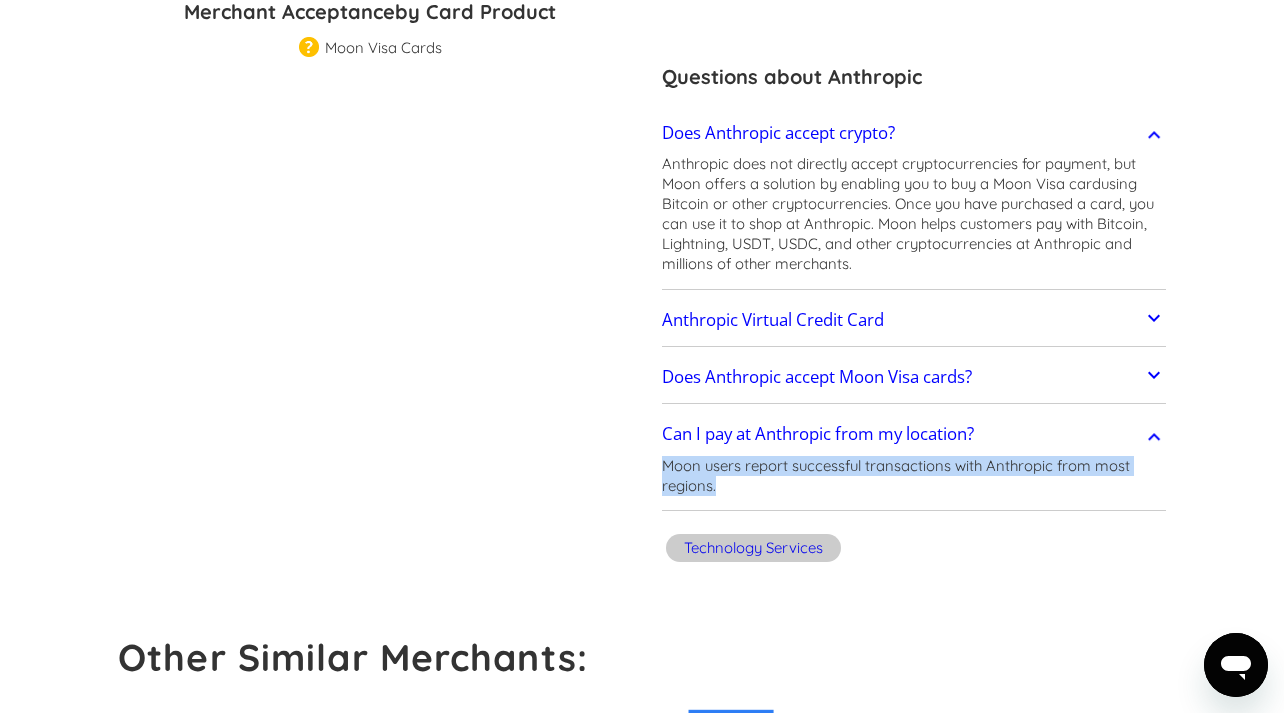 drag, startPoint x: 664, startPoint y: 465, endPoint x: 899, endPoint y: 484, distance: 235.76683 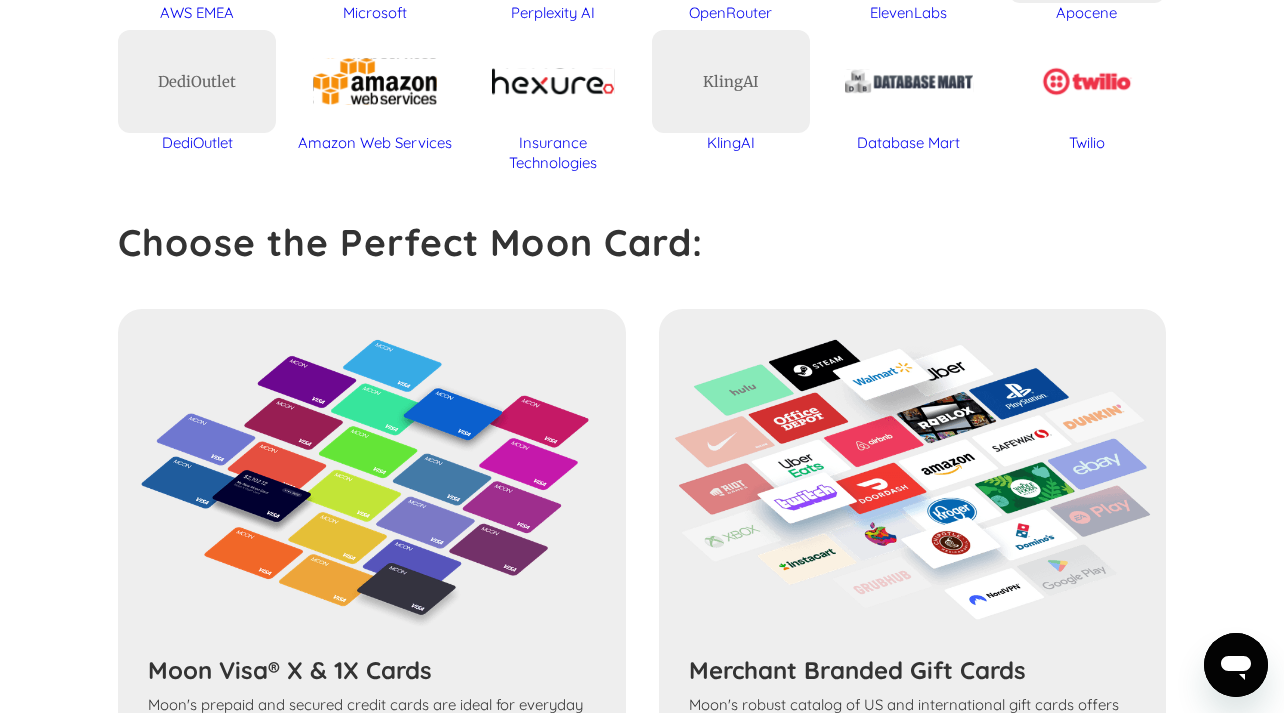 scroll, scrollTop: 1987, scrollLeft: 0, axis: vertical 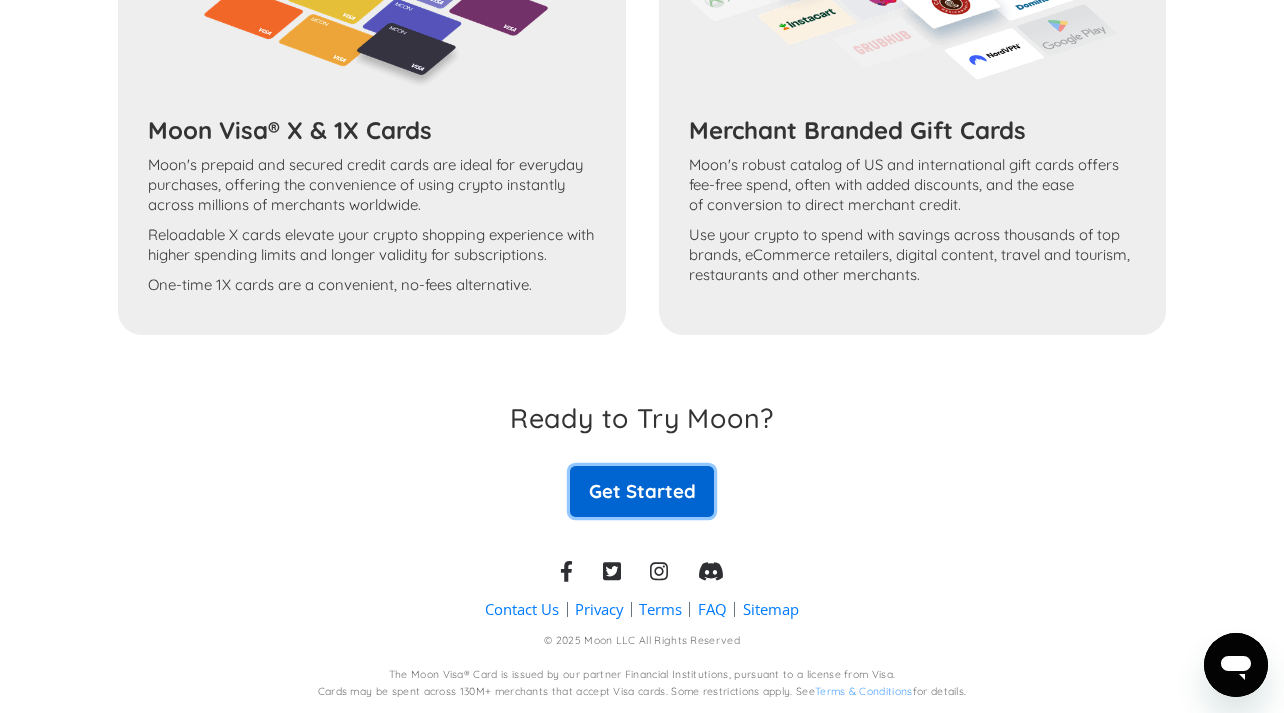 click on "Get Started" at bounding box center [642, 491] 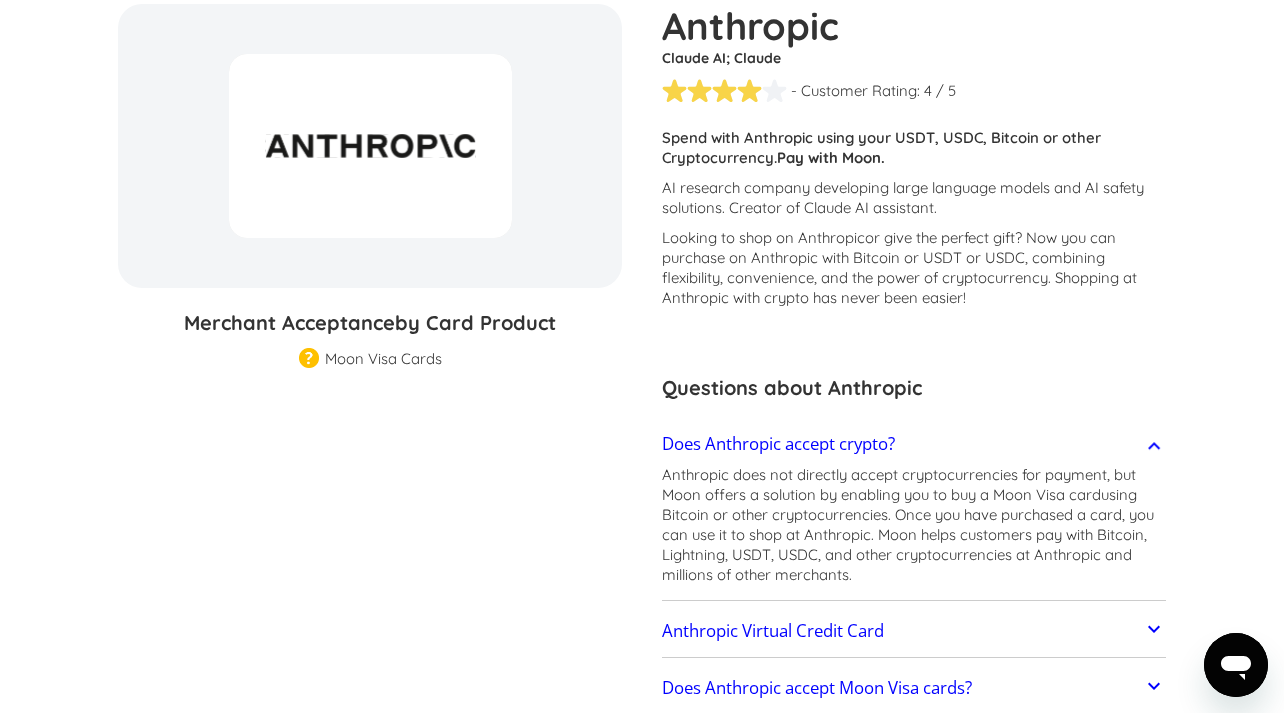 scroll, scrollTop: 0, scrollLeft: 0, axis: both 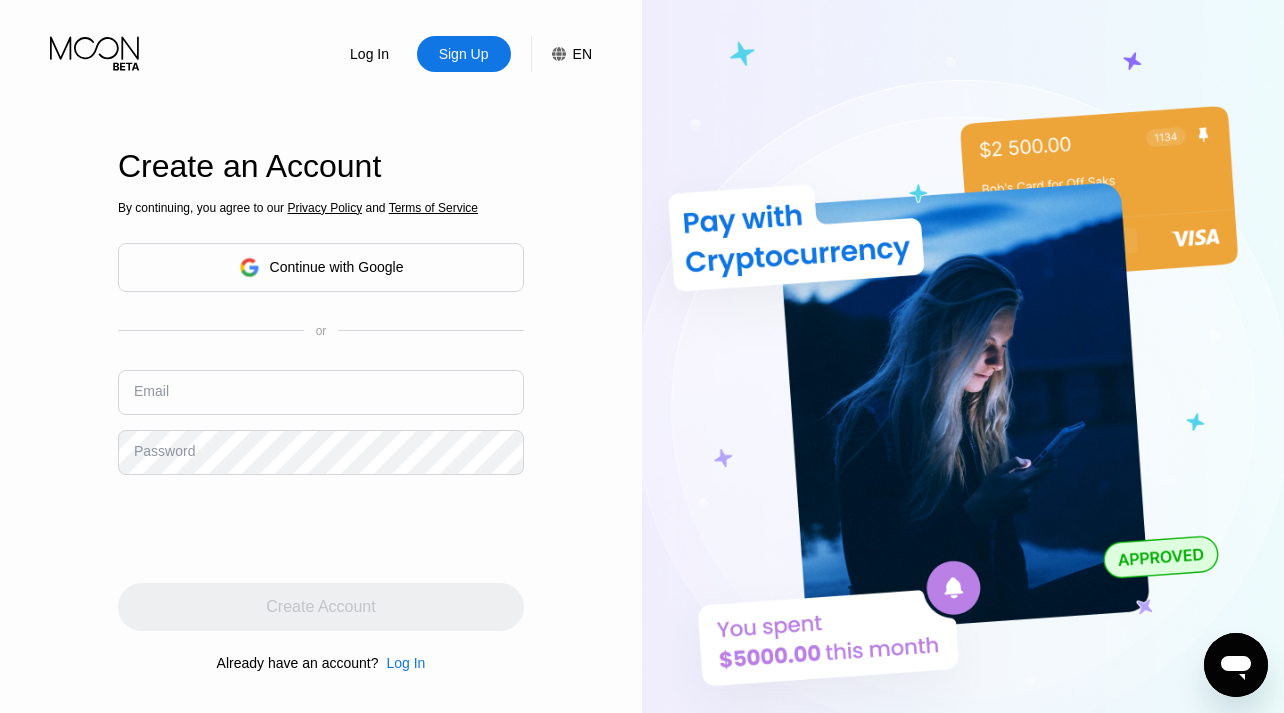 click on "Continue with Google" at bounding box center (337, 267) 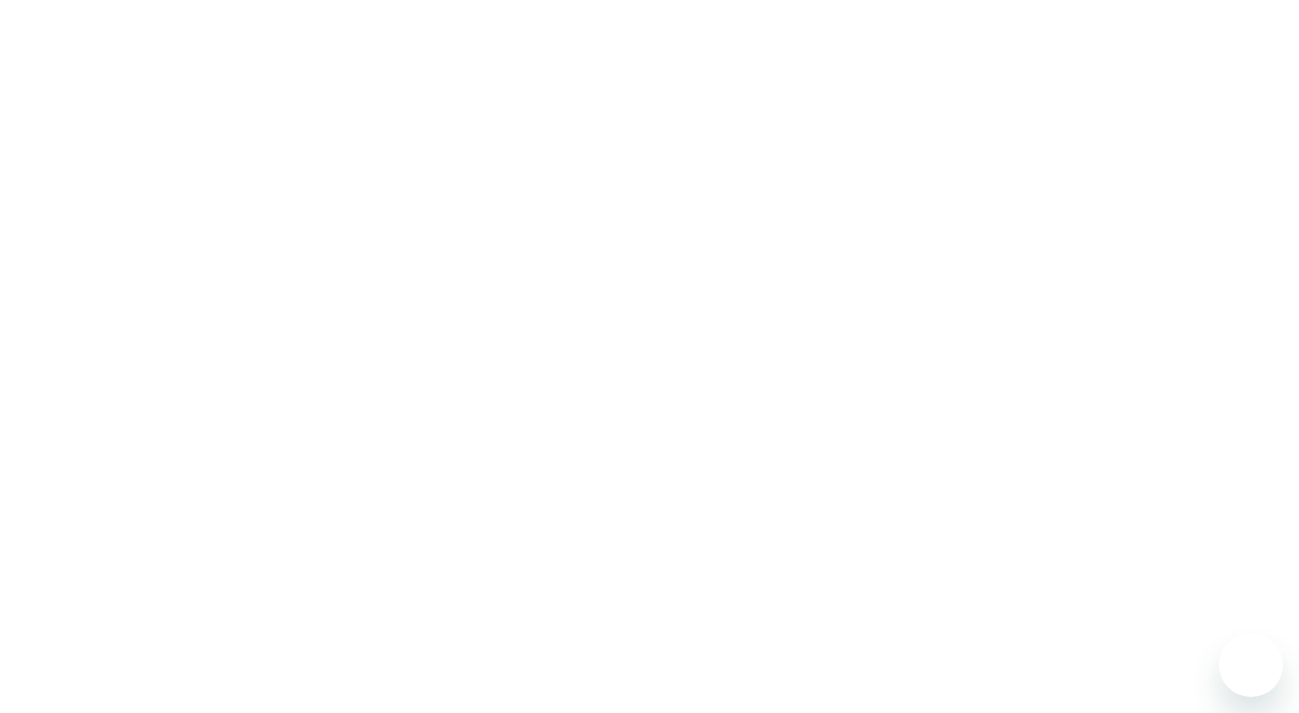 scroll, scrollTop: 0, scrollLeft: 0, axis: both 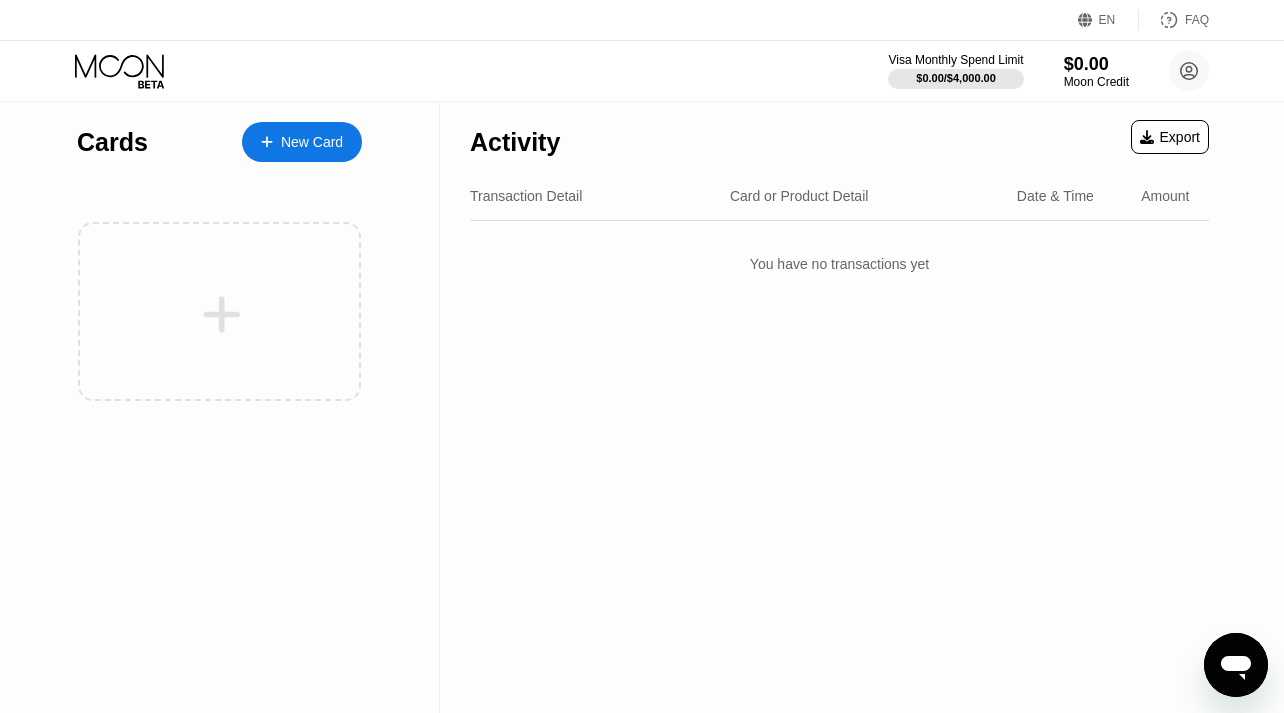 click on "New Card" at bounding box center [312, 142] 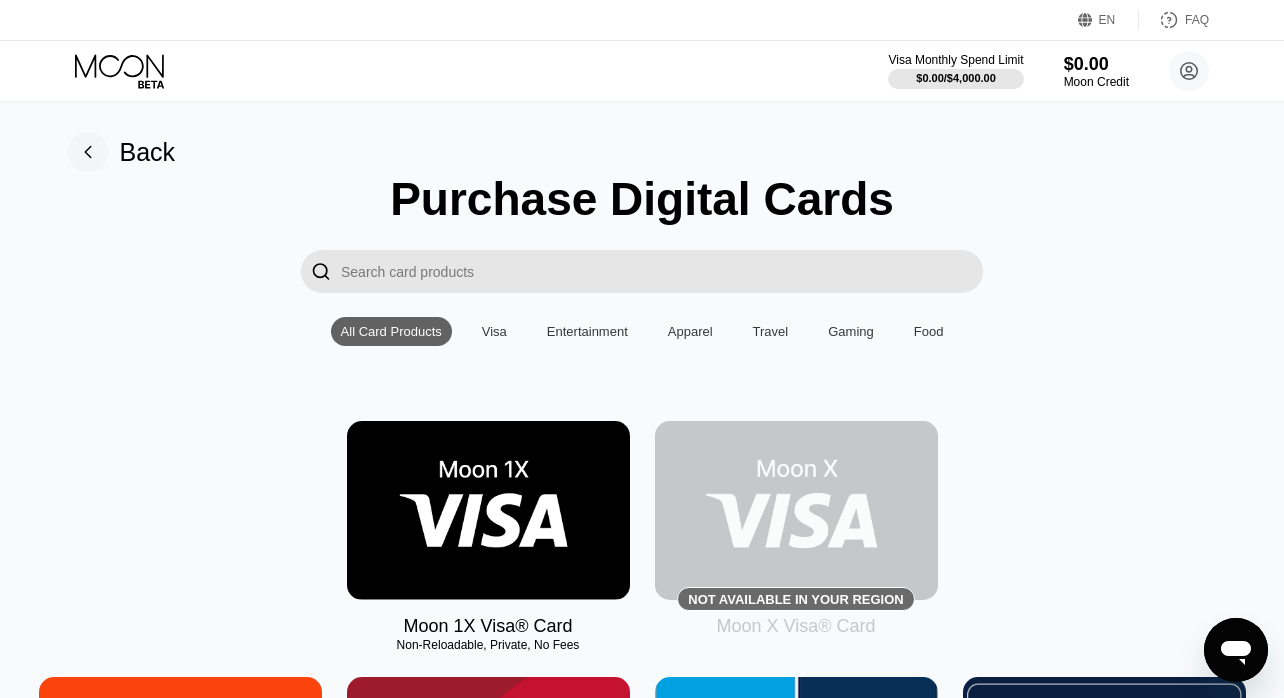 scroll, scrollTop: 174, scrollLeft: 0, axis: vertical 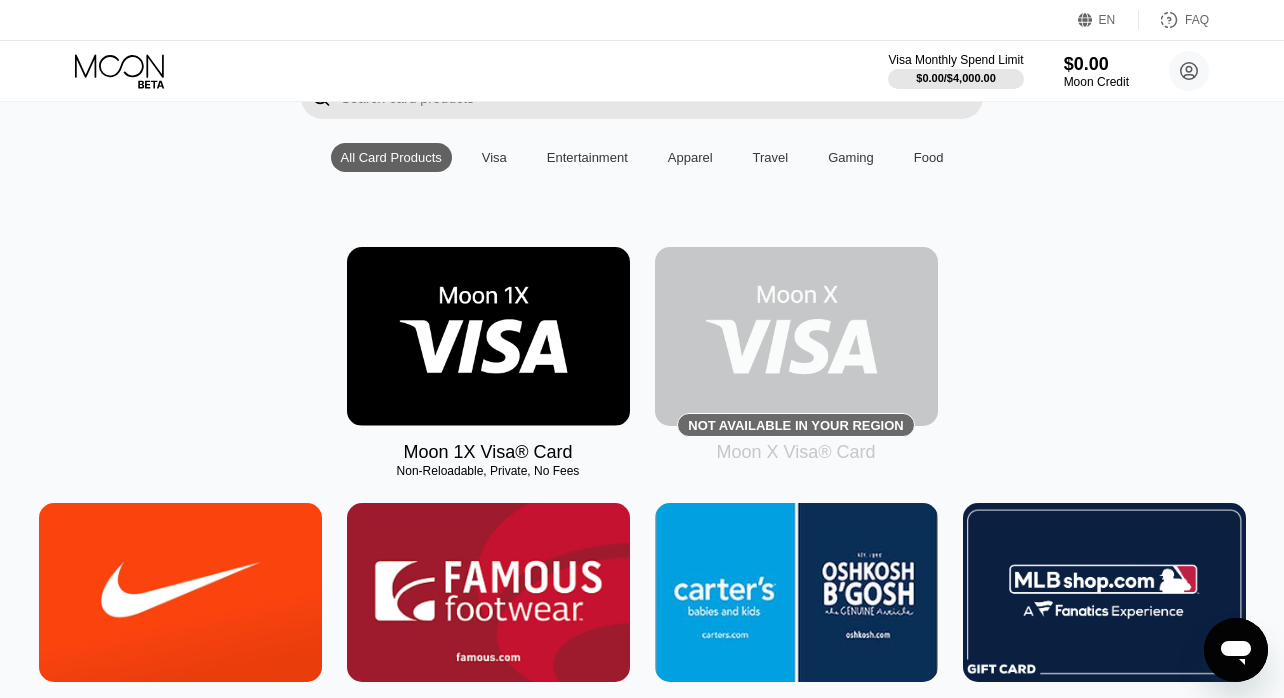 drag, startPoint x: 404, startPoint y: 451, endPoint x: 589, endPoint y: 454, distance: 185.02432 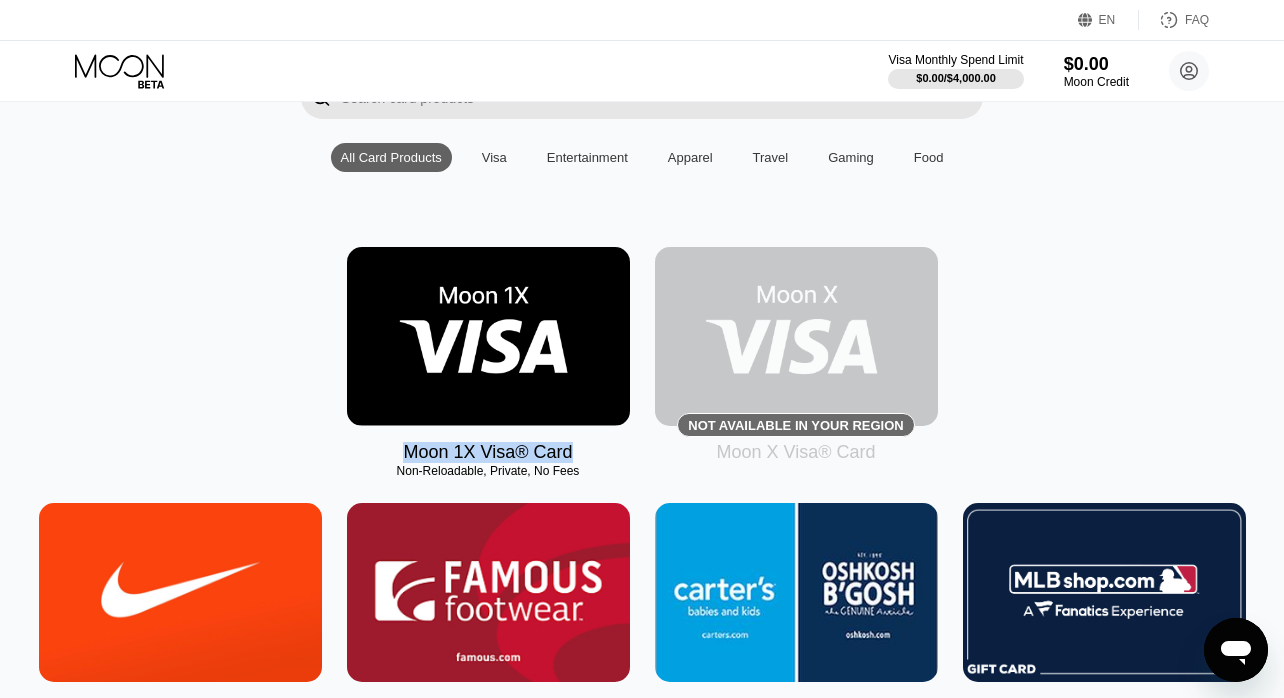 drag, startPoint x: 408, startPoint y: 449, endPoint x: 573, endPoint y: 450, distance: 165.00304 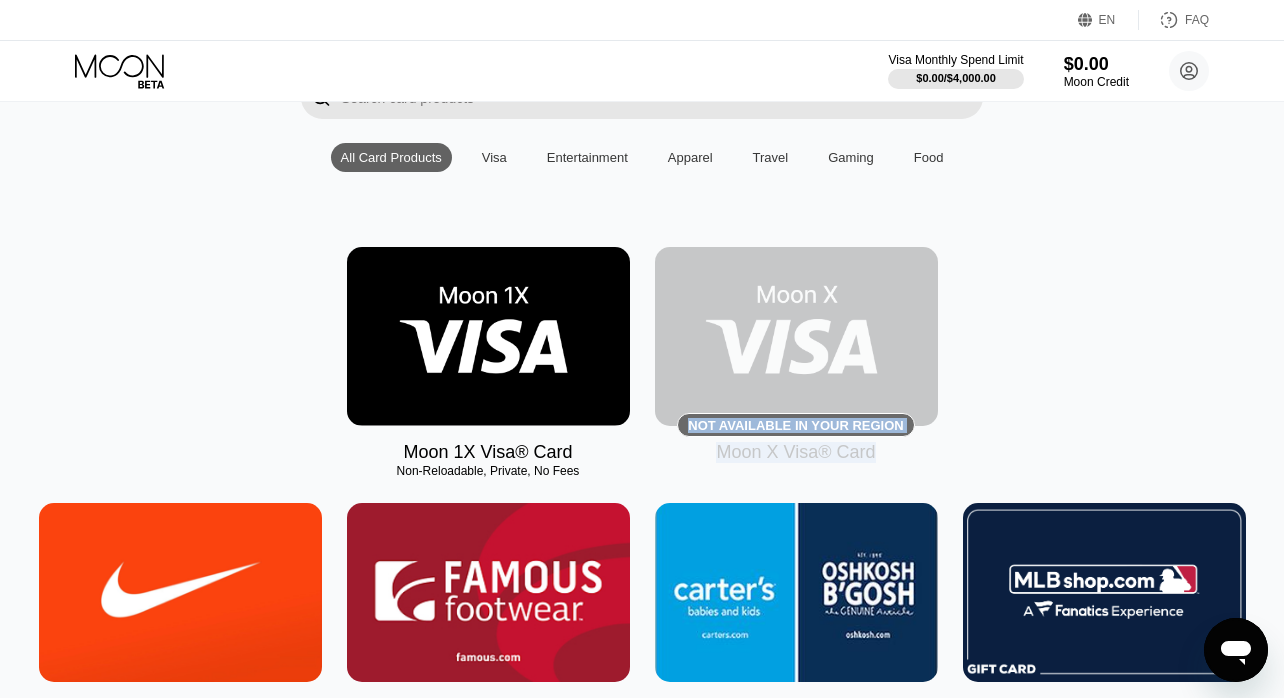 drag, startPoint x: 868, startPoint y: 450, endPoint x: 669, endPoint y: 448, distance: 199.01006 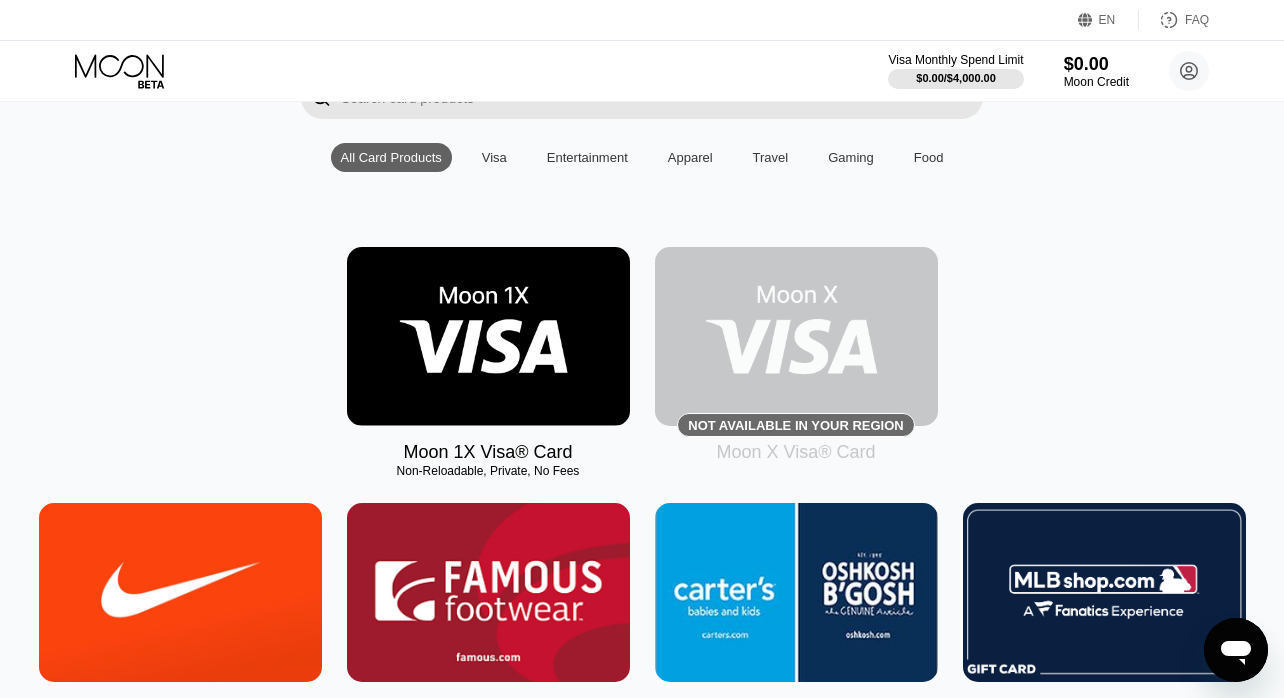 click on "Moon X Visa® Card" at bounding box center (795, 452) 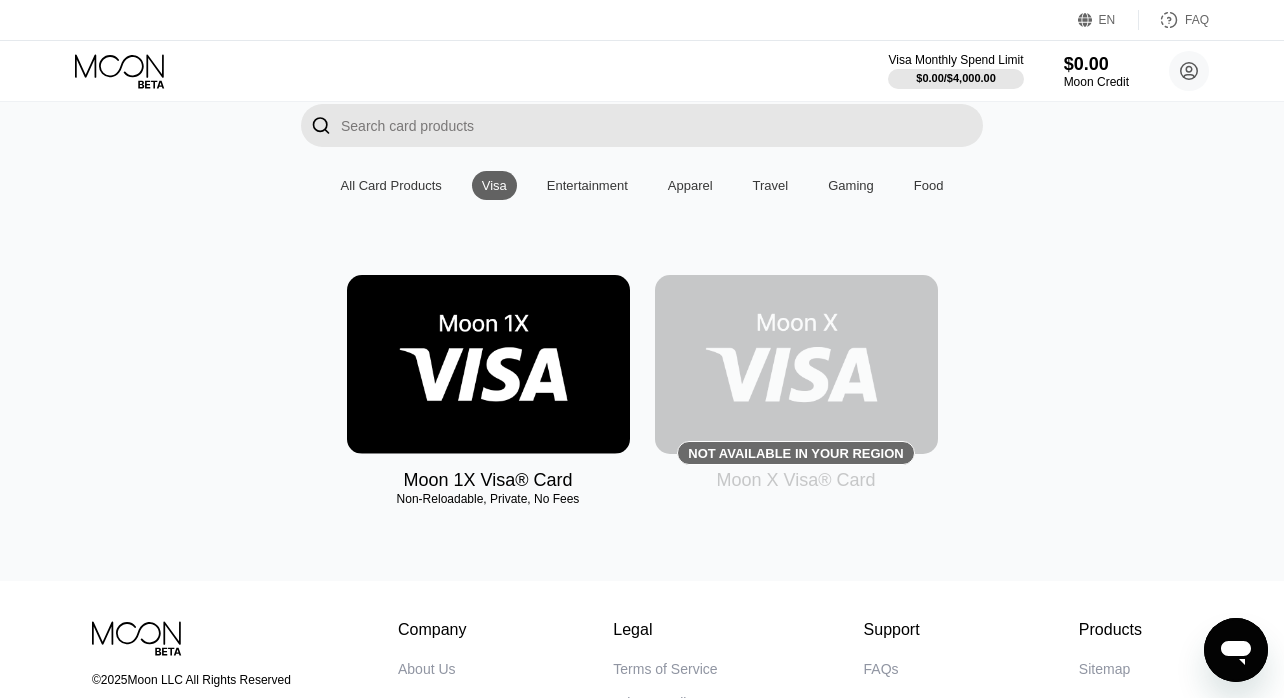 scroll, scrollTop: 61, scrollLeft: 0, axis: vertical 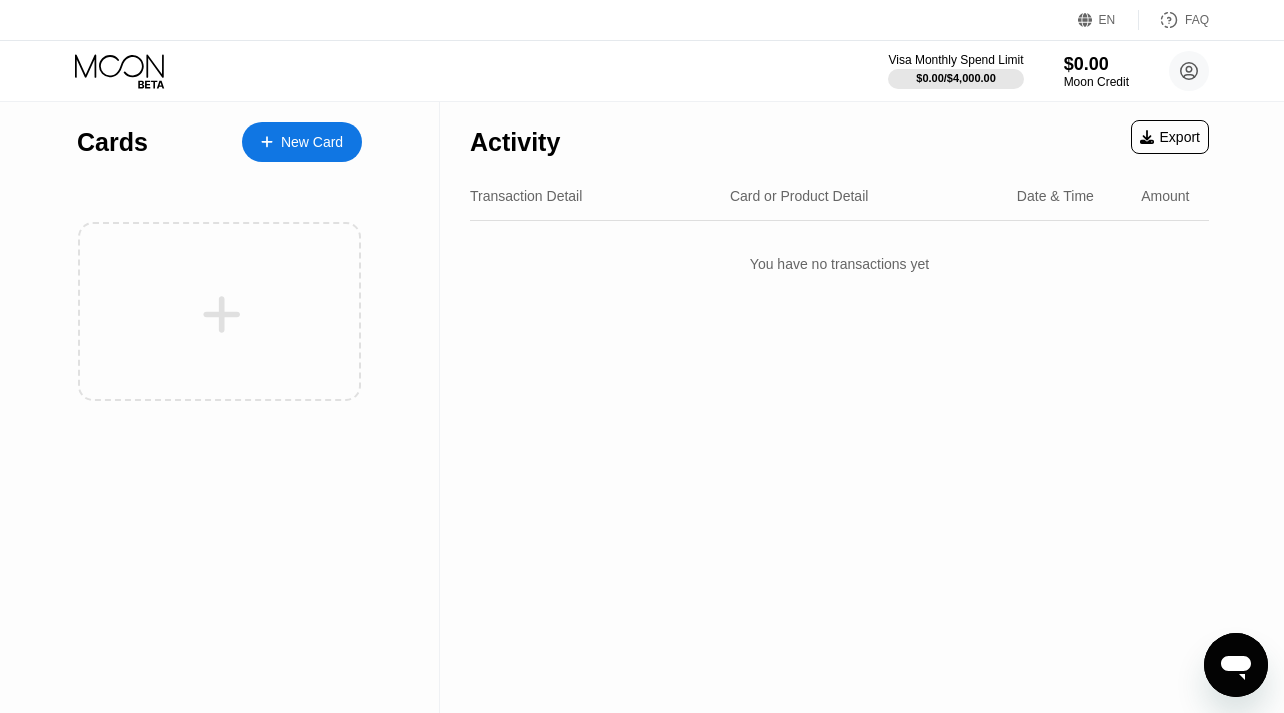 click on "New Card" at bounding box center [312, 142] 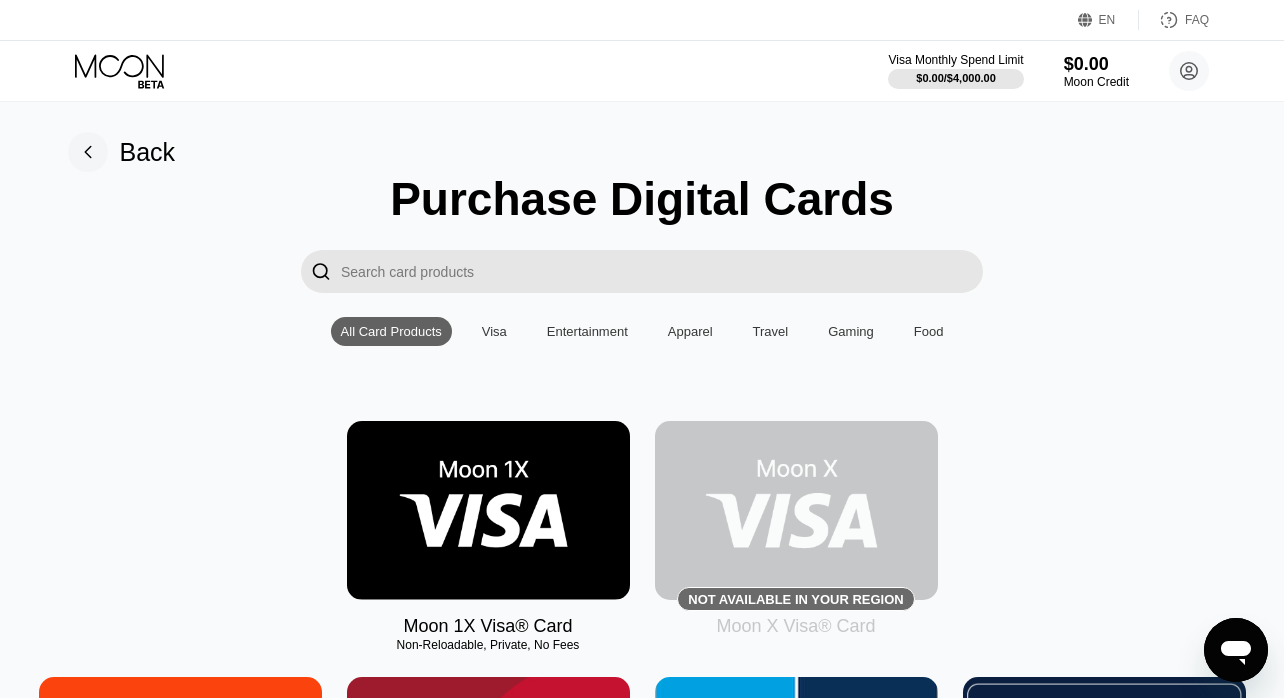scroll, scrollTop: 0, scrollLeft: 0, axis: both 